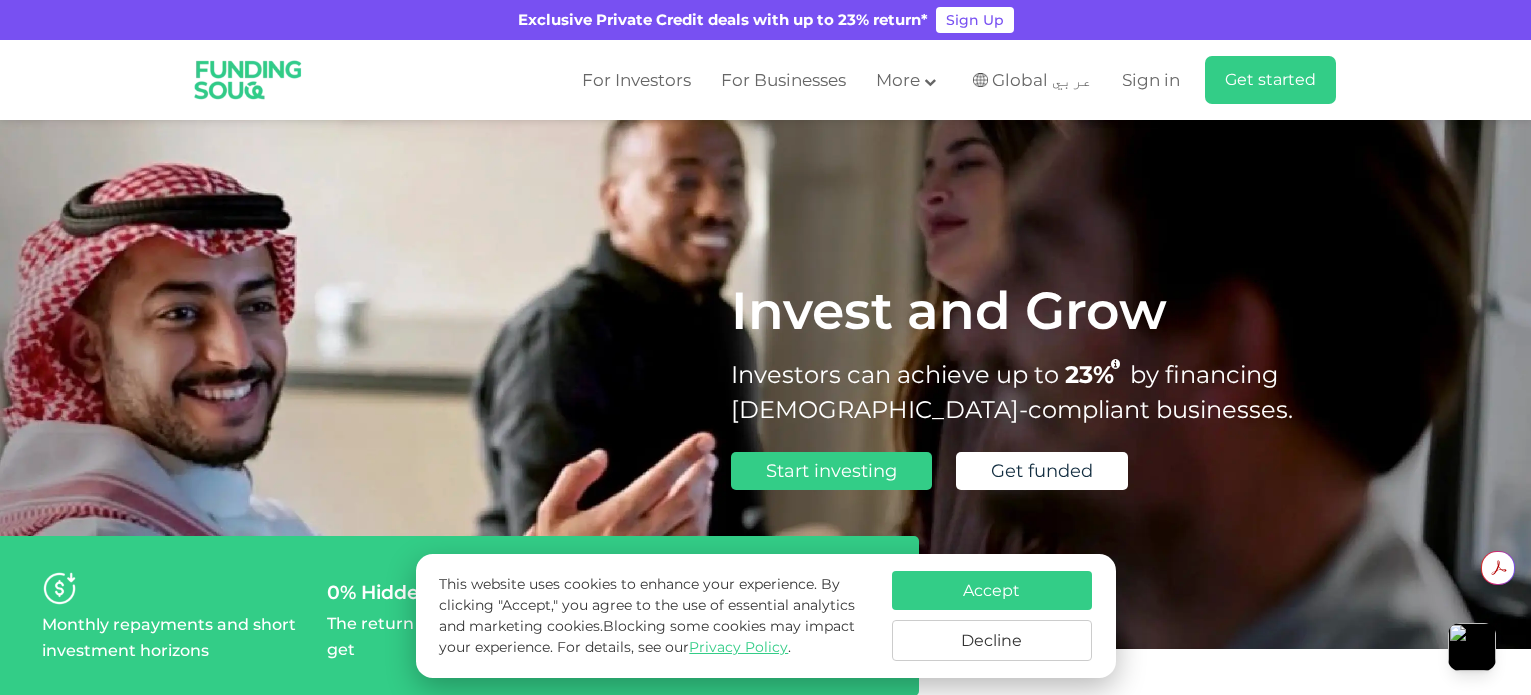 scroll, scrollTop: 0, scrollLeft: 0, axis: both 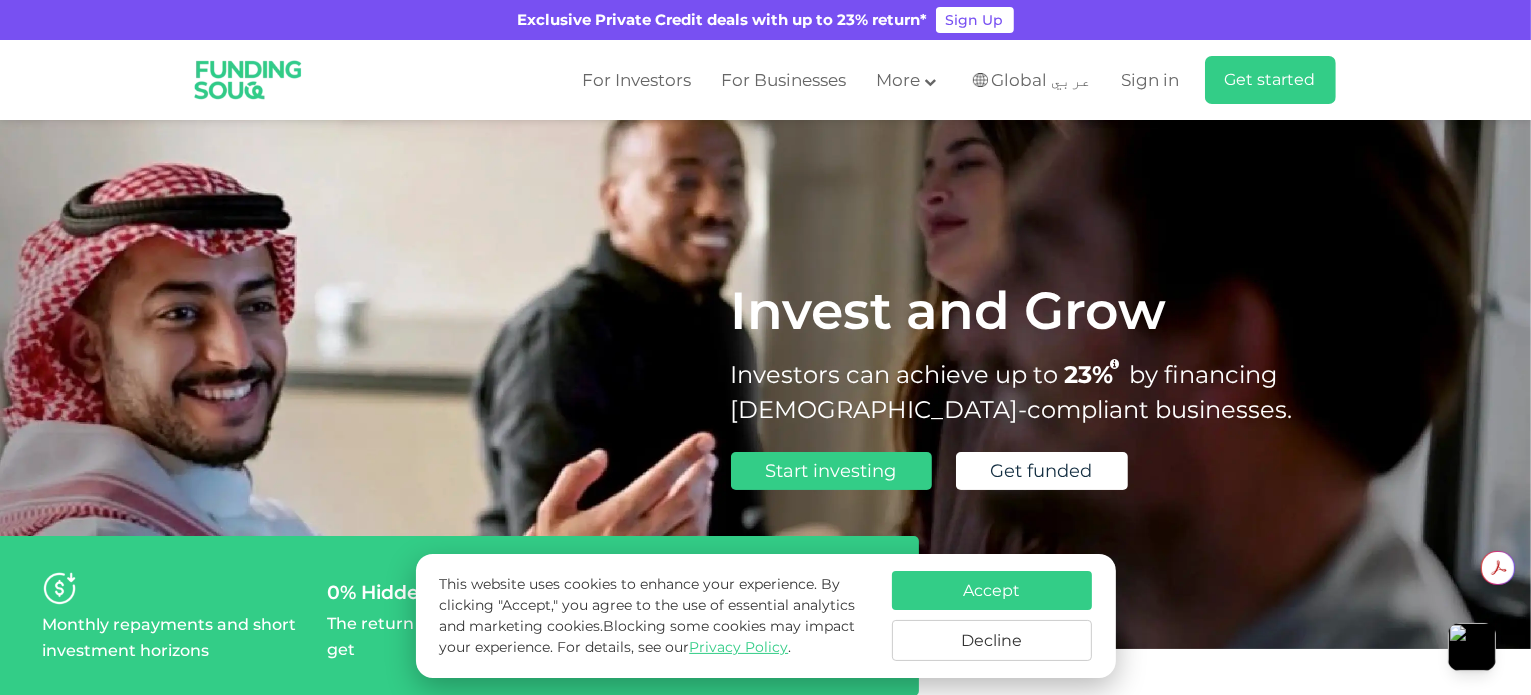 click on "Accept" at bounding box center [992, 590] 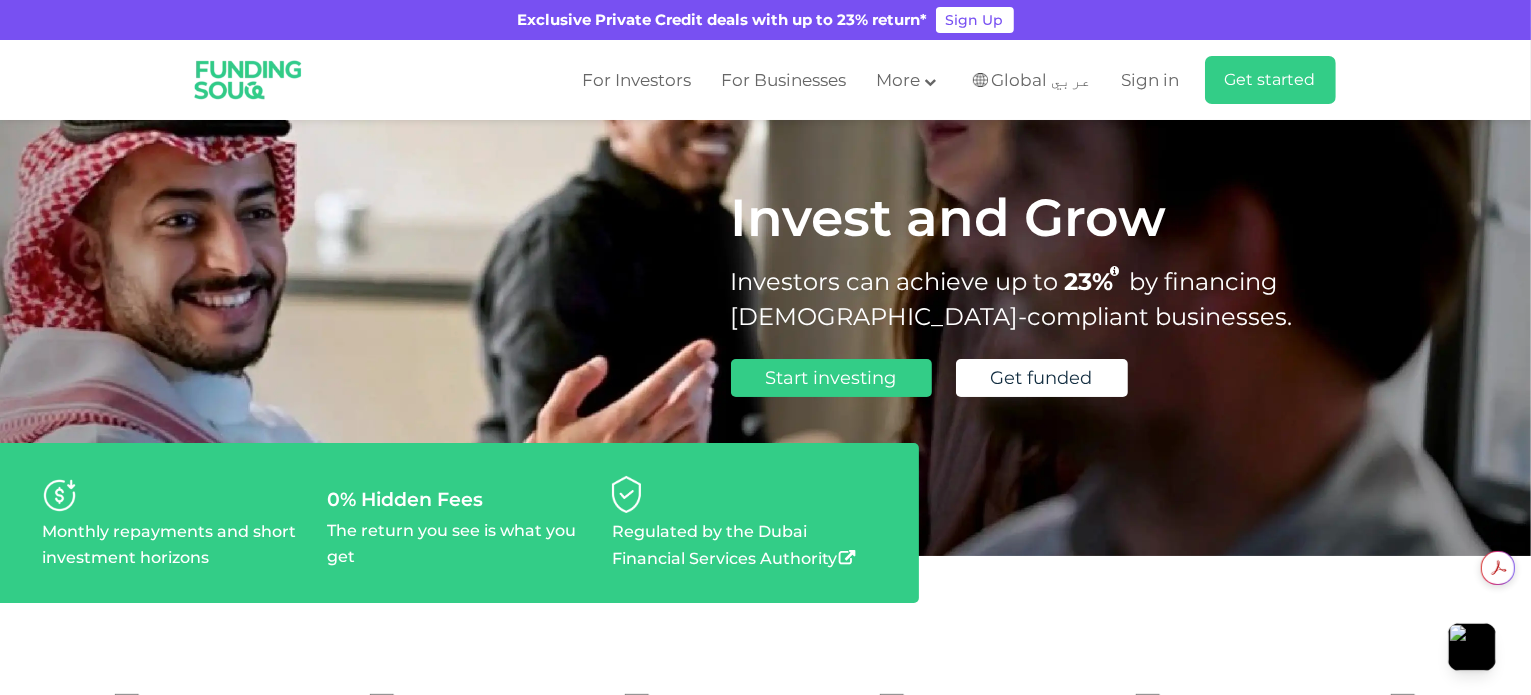 scroll, scrollTop: 200, scrollLeft: 0, axis: vertical 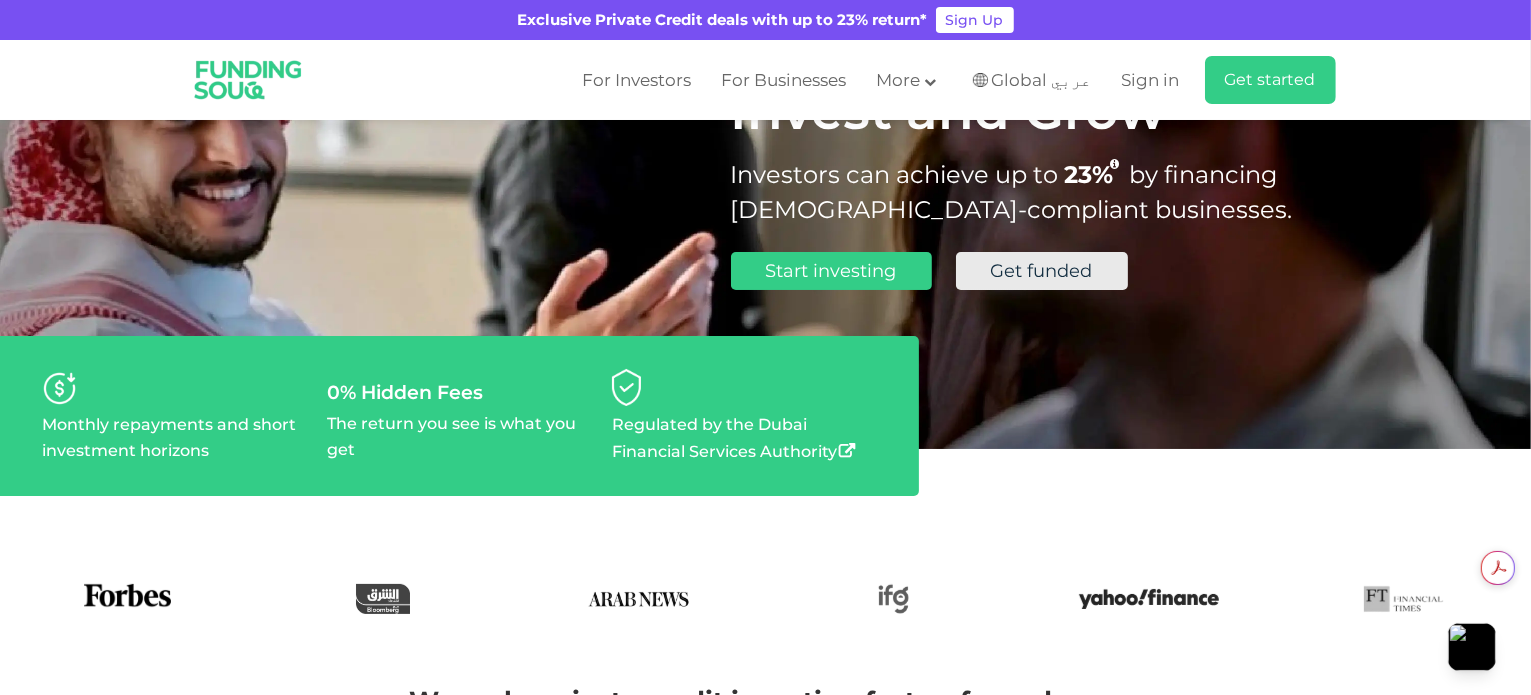 click on "Get funded" at bounding box center [1042, 271] 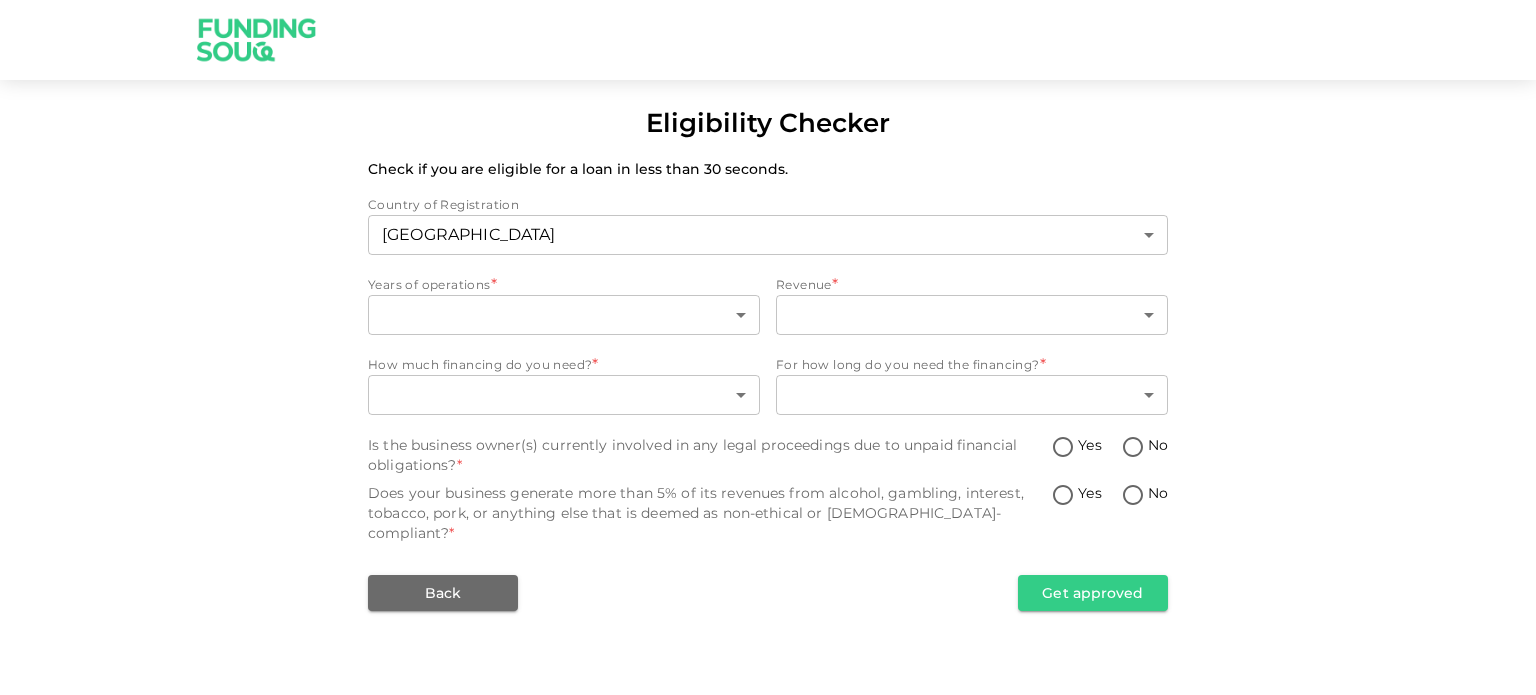 scroll, scrollTop: 0, scrollLeft: 0, axis: both 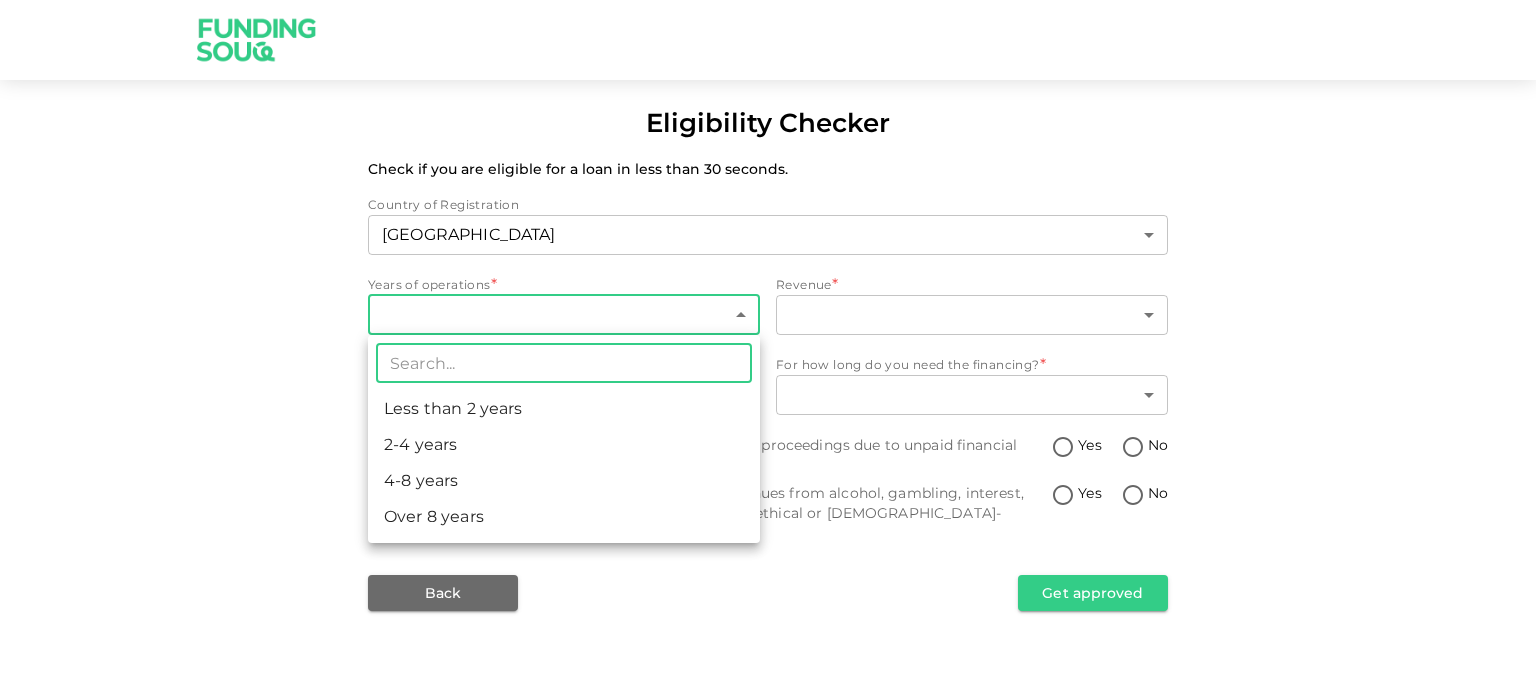 click on "Eligibility Checker Check if you are eligible for a loan in less than 30 seconds.   Country of Registration United Arab Emirates 1 ​   Years of operations * ​ ​   Revenue * ​ ​   How much financing do you need? * ​ ​   For how long do you need the financing? * ​ ​ Is the business owner(s) currently involved in any legal proceedings due to unpaid financial obligations? * Yes No Does your business generate more than 5% of its revenues from alcohol, gambling, interest, tobacco, pork, or anything else that is deemed as non-ethical or Sharia-compliant? * Yes No Back Get approved
​ Less than 2 years 2-4 years 4-8 years Over 8 years" at bounding box center (768, 347) 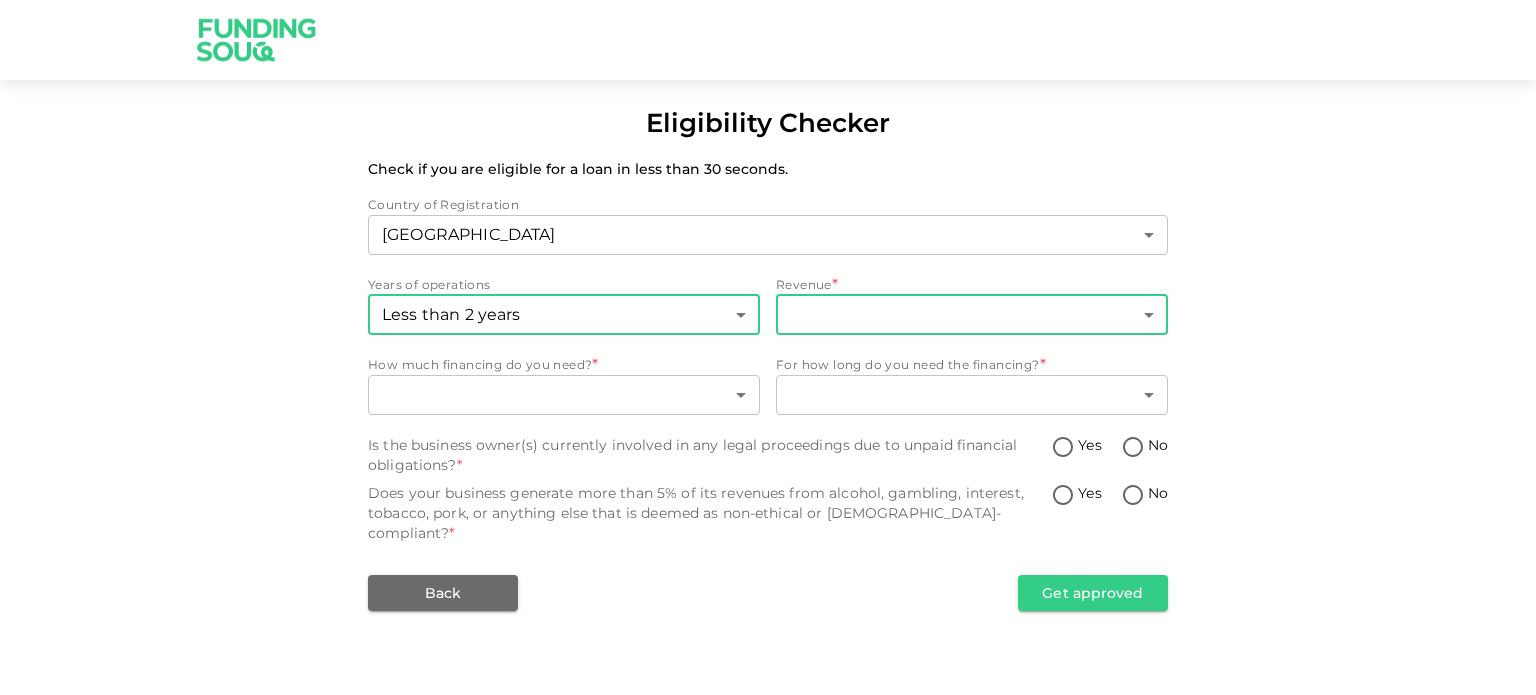 click on "Eligibility Checker Check if you are eligible for a loan in less than 30 seconds.   Country of Registration United Arab Emirates 1 ​   Years of operations Less than 2 years 1 ​   Revenue * ​ ​   How much financing do you need? * ​ ​   For how long do you need the financing? * ​ ​ Is the business owner(s) currently involved in any legal proceedings due to unpaid financial obligations? * Yes No Does your business generate more than 5% of its revenues from alcohol, gambling, interest, tobacco, pork, or anything else that is deemed as non-ethical or Sharia-compliant? * Yes No Back Get approved" at bounding box center [768, 347] 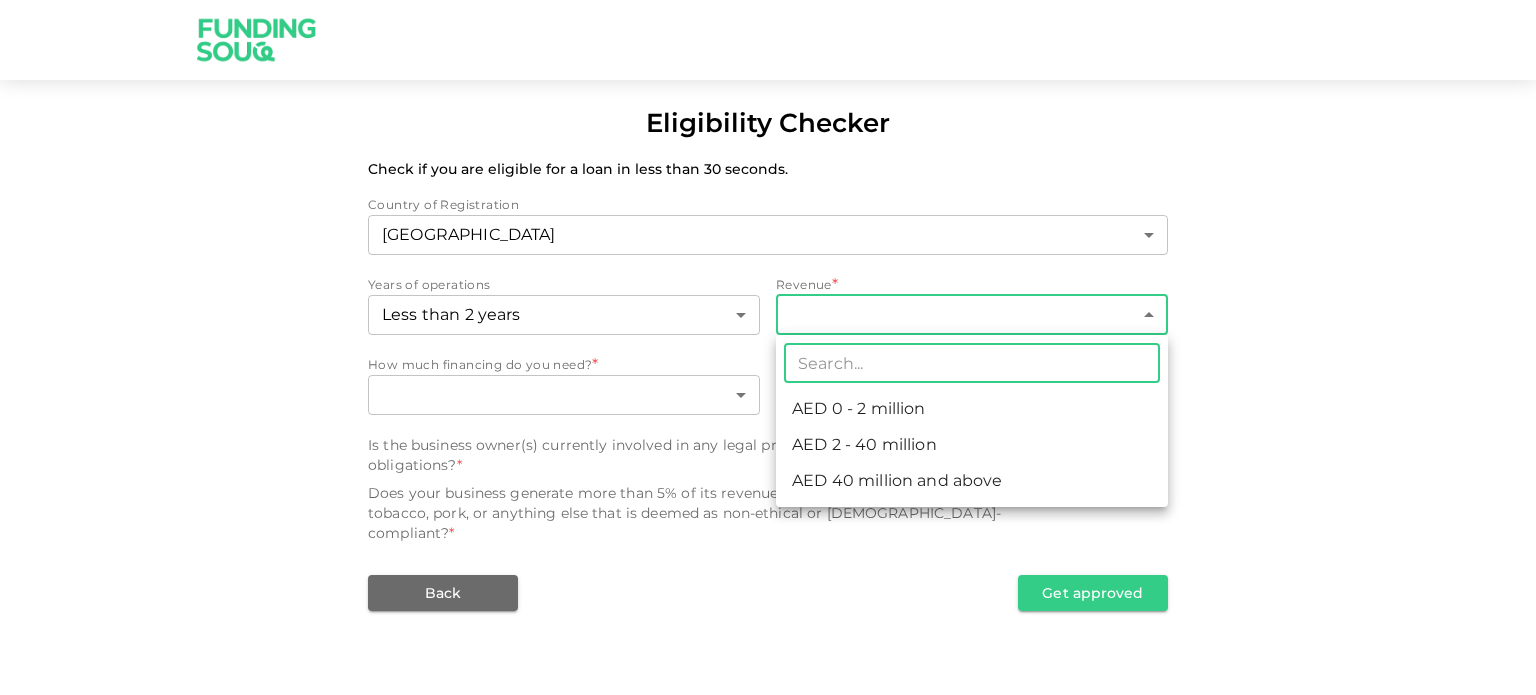 click on "AED 0 - 2 million" at bounding box center [972, 409] 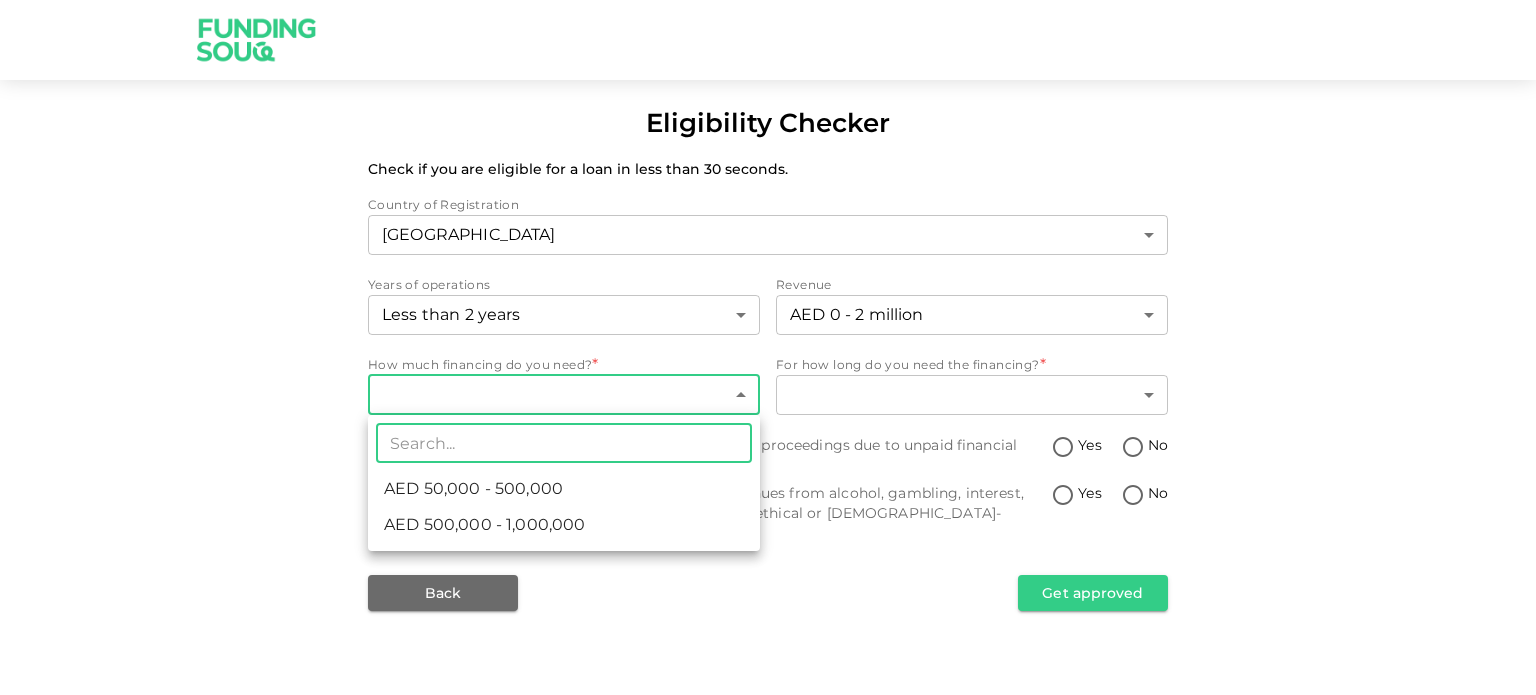 click on "Eligibility Checker Check if you are eligible for a loan in less than 30 seconds.   Country of Registration United Arab Emirates 1 ​   Years of operations Less than 2 years 1 ​   Revenue AED 0 - 2 million 1 ​   How much financing do you need? * ​ ​   For how long do you need the financing? * ​ ​ Is the business owner(s) currently involved in any legal proceedings due to unpaid financial obligations? * Yes No Does your business generate more than 5% of its revenues from alcohol, gambling, interest, tobacco, pork, or anything else that is deemed as non-ethical or Sharia-compliant? * Yes No Back Get approved
​ AED 50,000 - 500,000 AED 500,000 - 1,000,000" at bounding box center [768, 347] 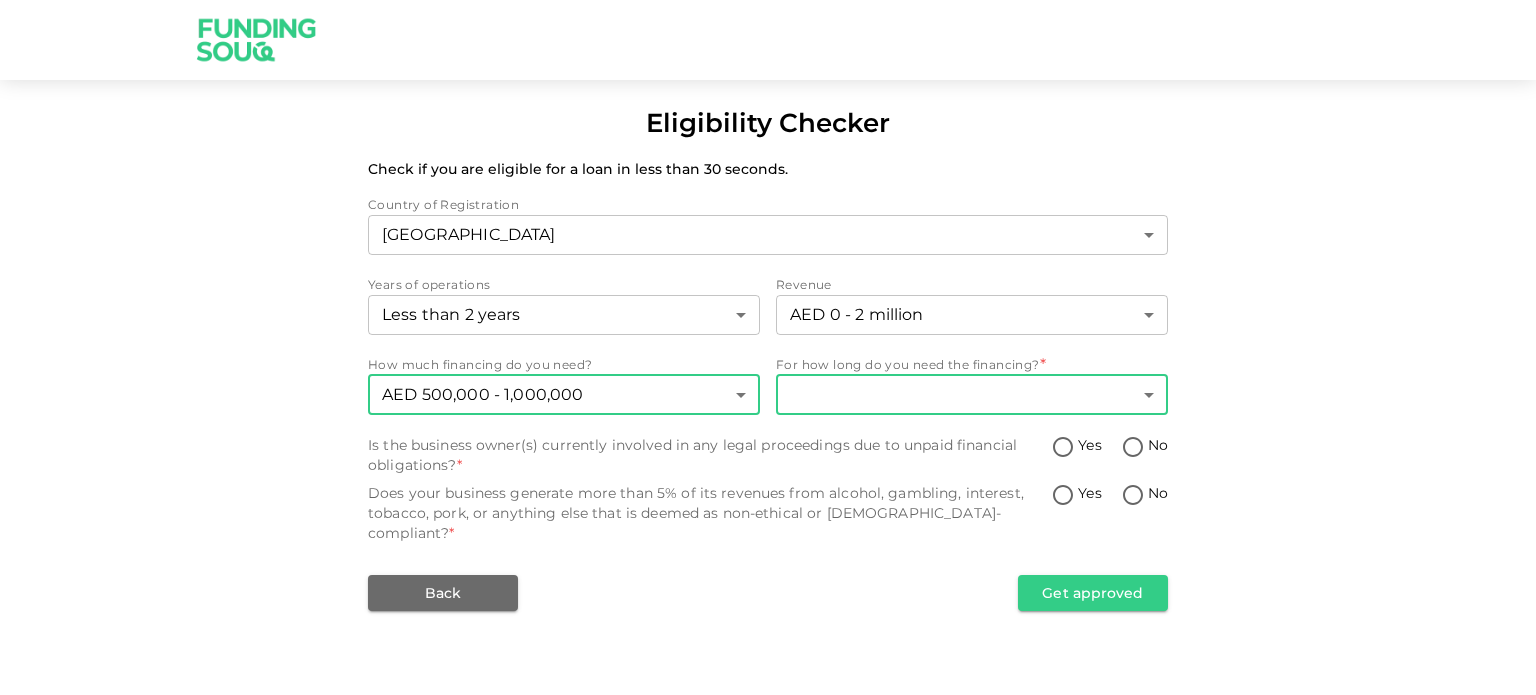 click on "Eligibility Checker Check if you are eligible for a loan in less than 30 seconds.   Country of Registration United Arab Emirates 1 ​   Years of operations Less than 2 years 1 ​   Revenue AED 0 - 2 million 1 ​   How much financing do you need? AED 500,000 - 1,000,000 2 ​   For how long do you need the financing? * ​ ​ Is the business owner(s) currently involved in any legal proceedings due to unpaid financial obligations? * Yes No Does your business generate more than 5% of its revenues from alcohol, gambling, interest, tobacco, pork, or anything else that is deemed as non-ethical or Sharia-compliant? * Yes No Back Get approved" at bounding box center [768, 347] 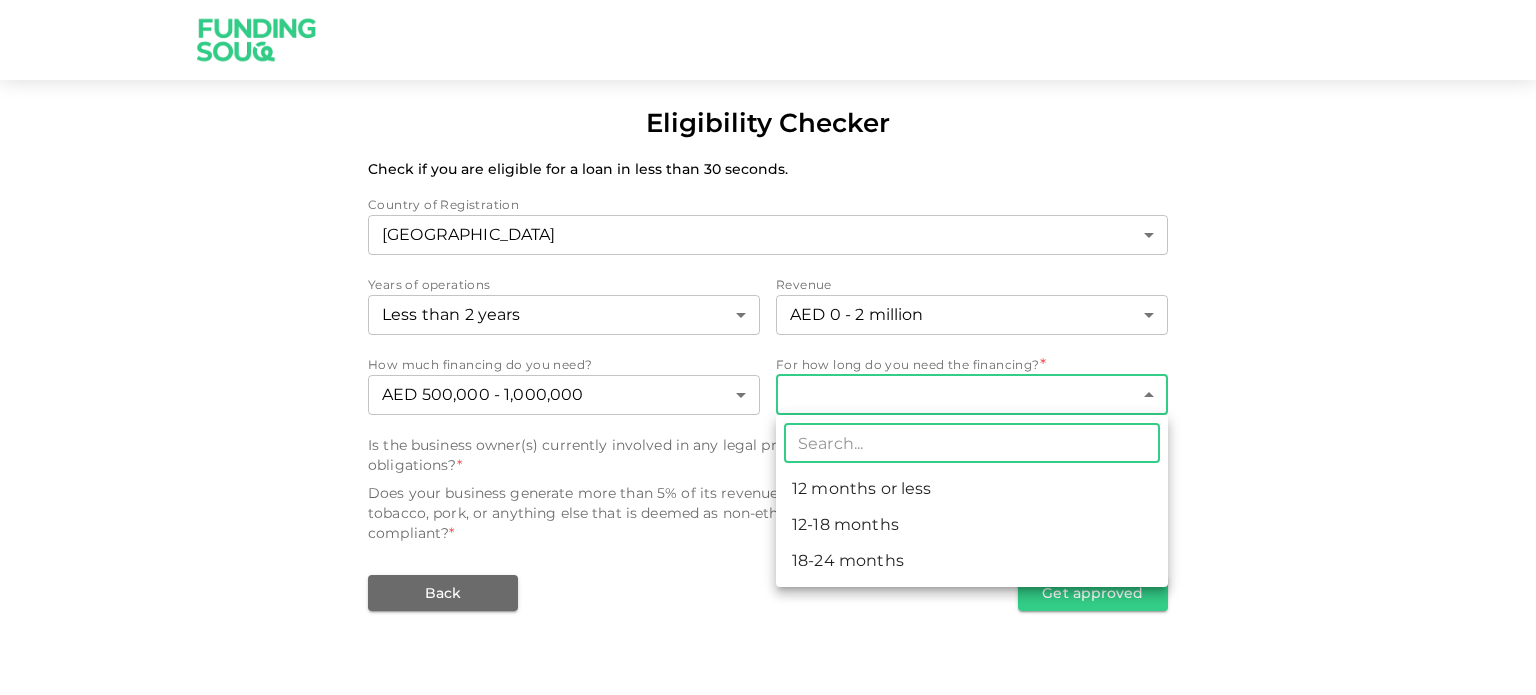 click on "12 months or less" at bounding box center (972, 489) 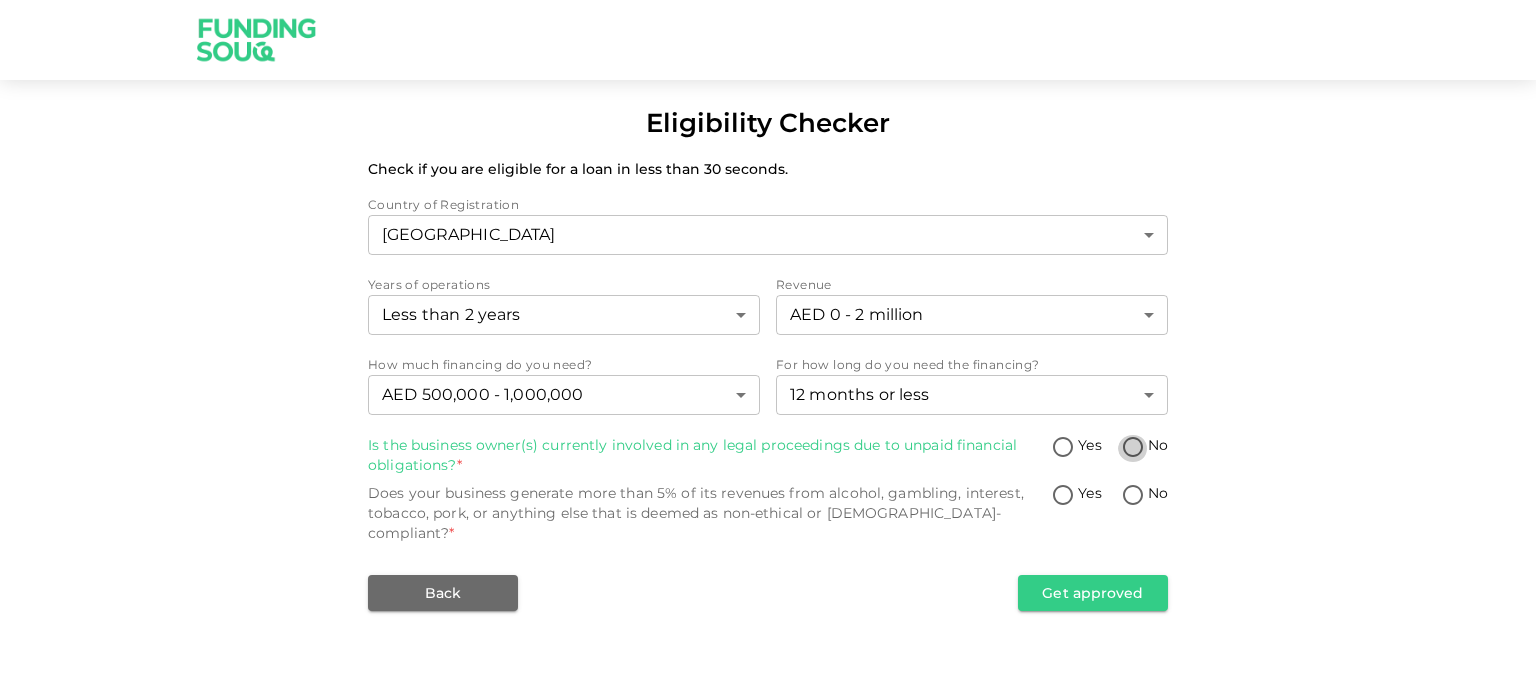 click on "No" at bounding box center (1133, 448) 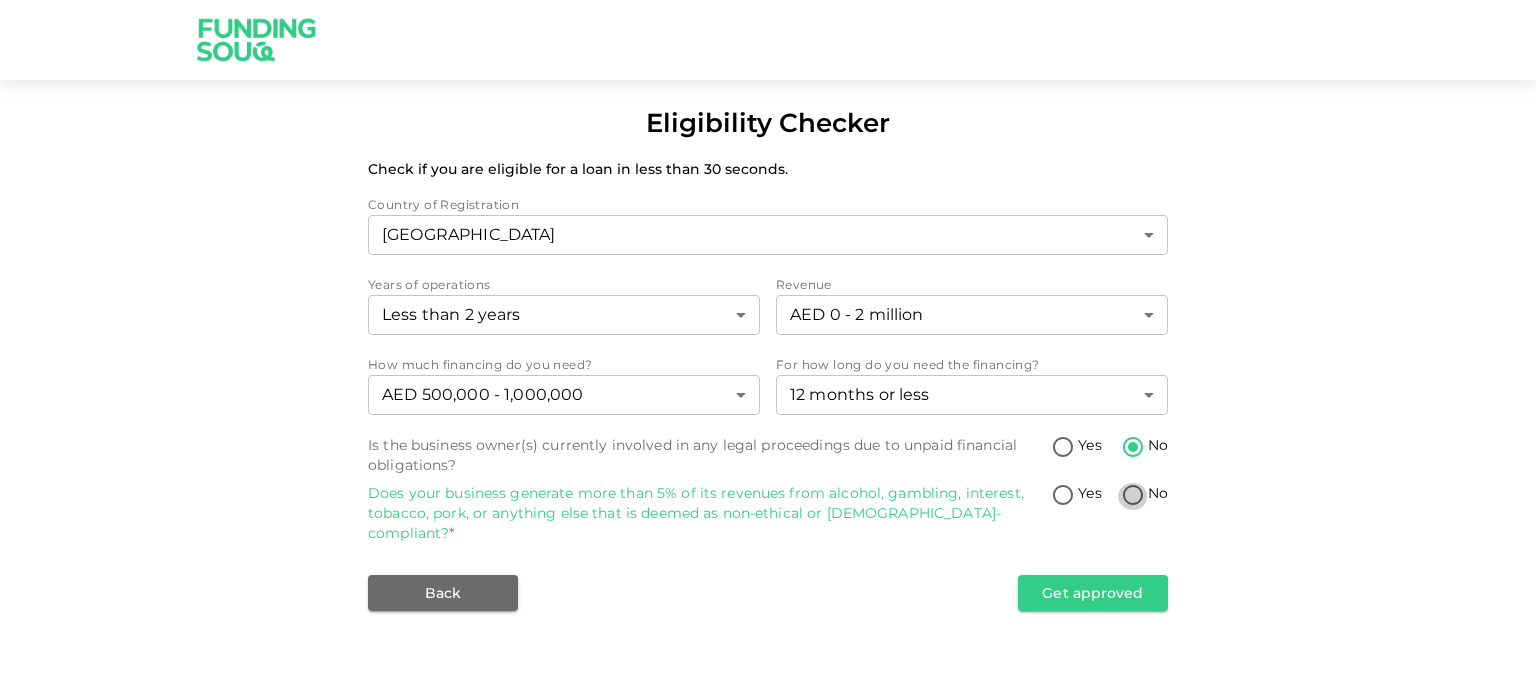 click on "No" at bounding box center [1133, 496] 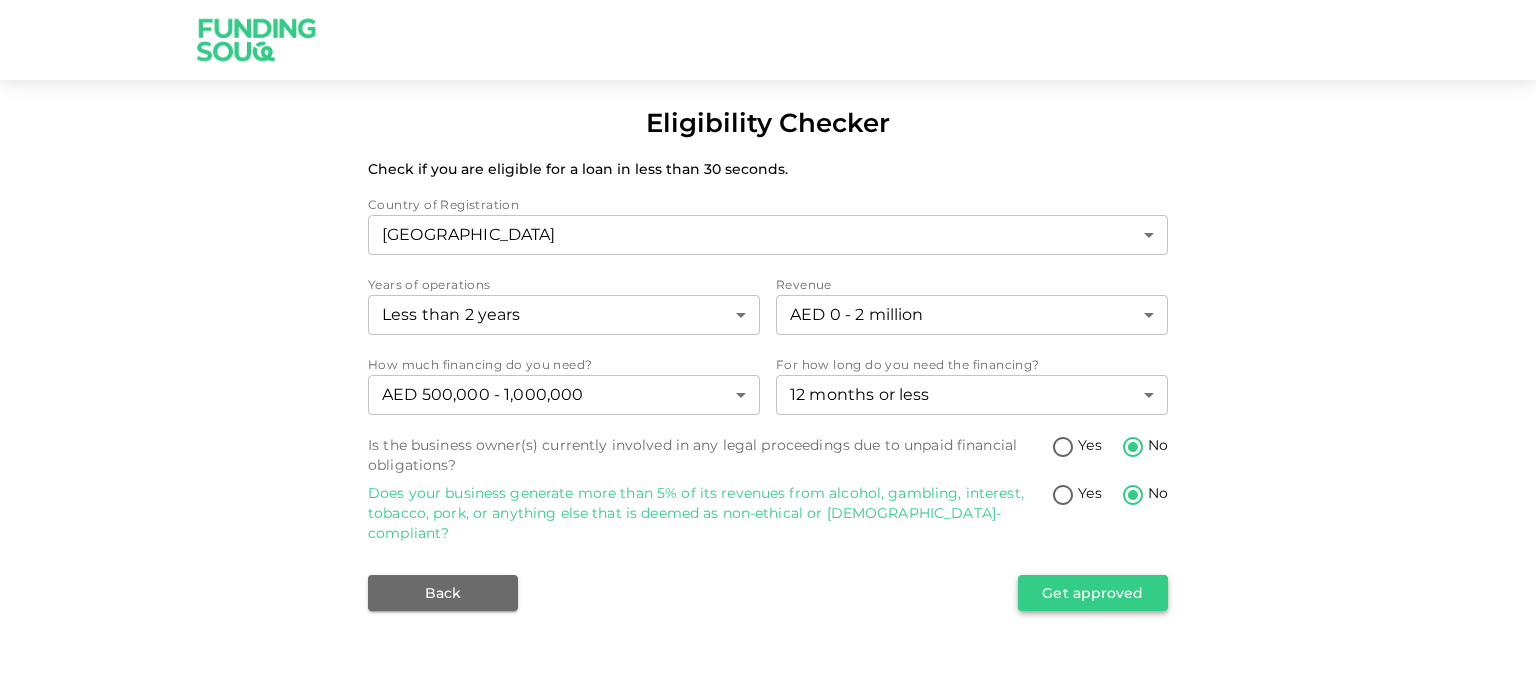 click on "Get approved" at bounding box center [1093, 593] 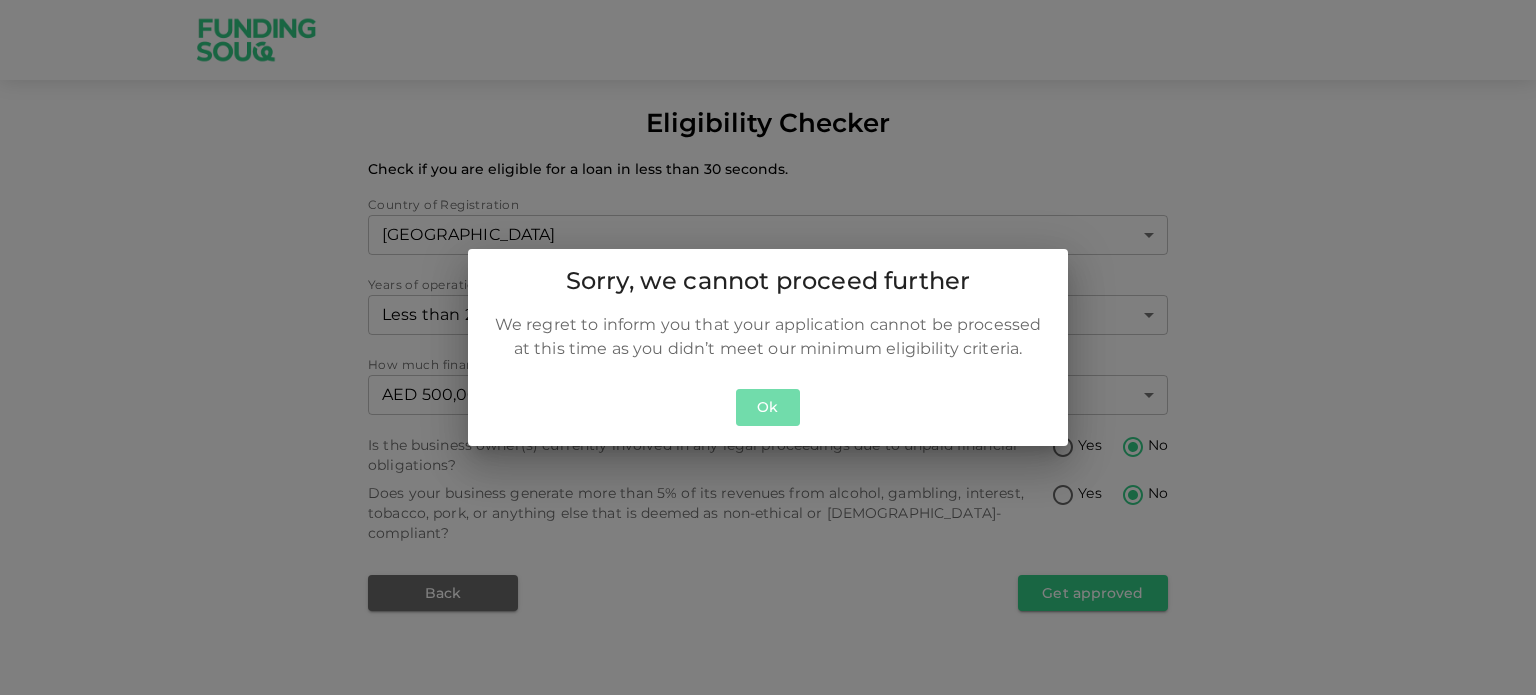 click on "Ok" at bounding box center (768, 407) 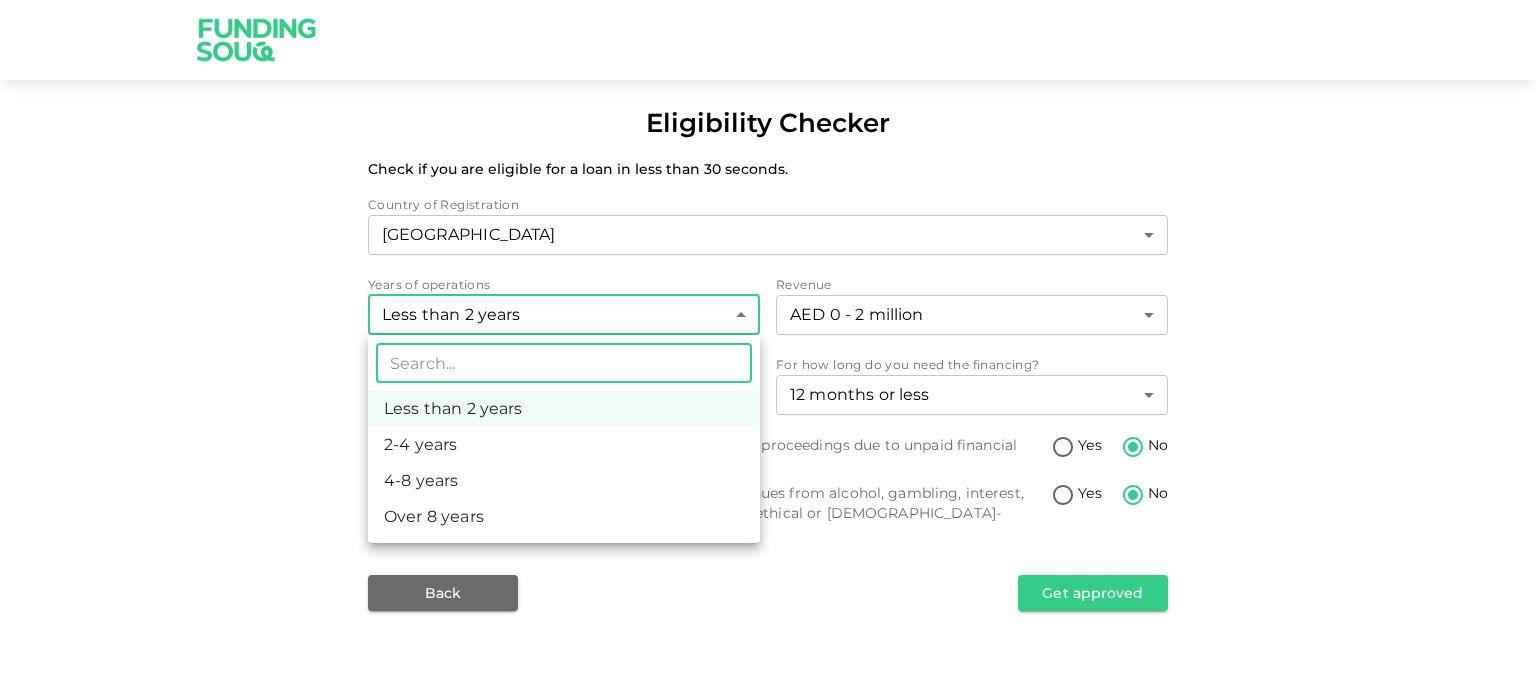 click on "Eligibility Checker Check if you are eligible for a loan in less than 30 seconds.   Country of Registration United Arab Emirates 1 ​   Years of operations Less than 2 years 1 ​   Revenue AED 0 - 2 million 1 ​   How much financing do you need? AED 500,000 - 1,000,000 2 ​   For how long do you need the financing? 12 months or less  1 ​ Is the business owner(s) currently involved in any legal proceedings due to unpaid financial obligations? Yes No Does your business generate more than 5% of its revenues from alcohol, gambling, interest, tobacco, pork, or anything else that is deemed as non-ethical or Sharia-compliant? Yes No Back Get approved
​ Less than 2 years 2-4 years 4-8 years Over 8 years" at bounding box center [768, 347] 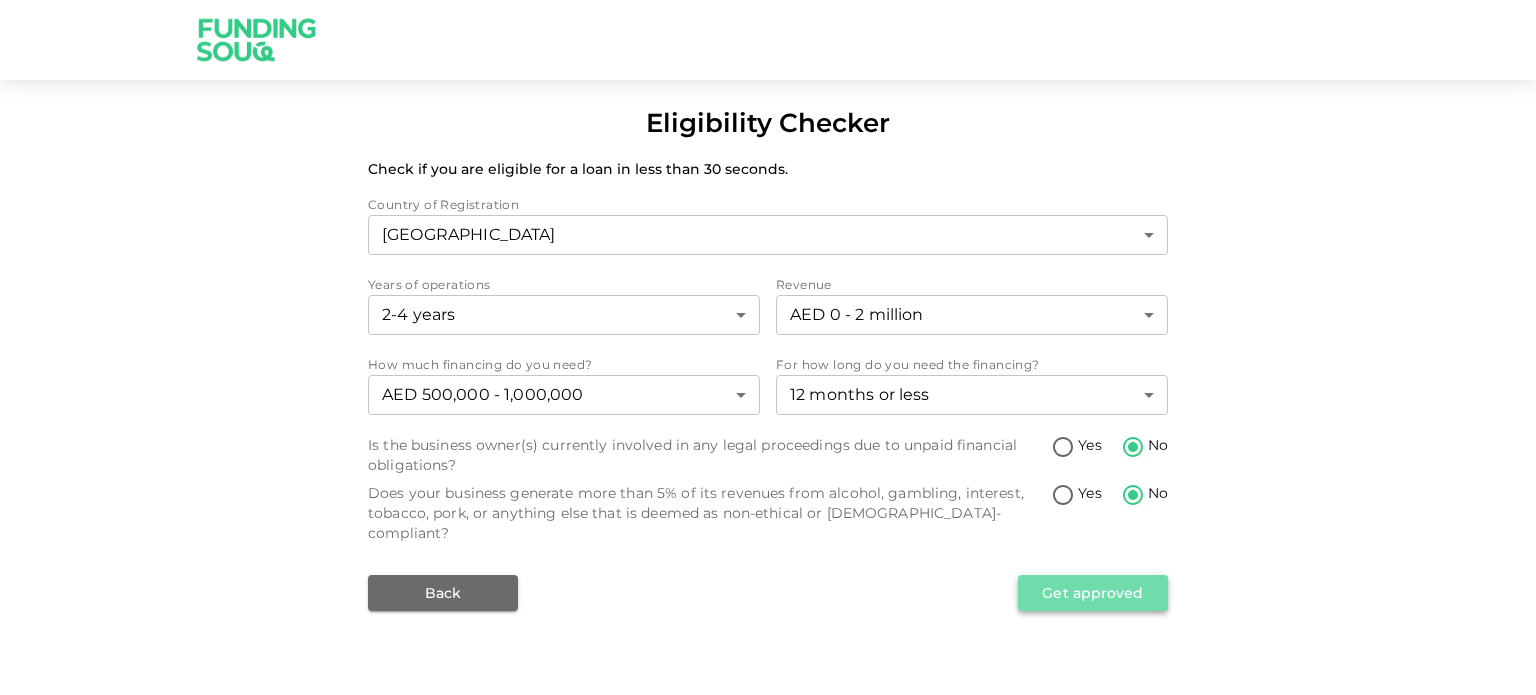 click on "Get approved" at bounding box center [1093, 593] 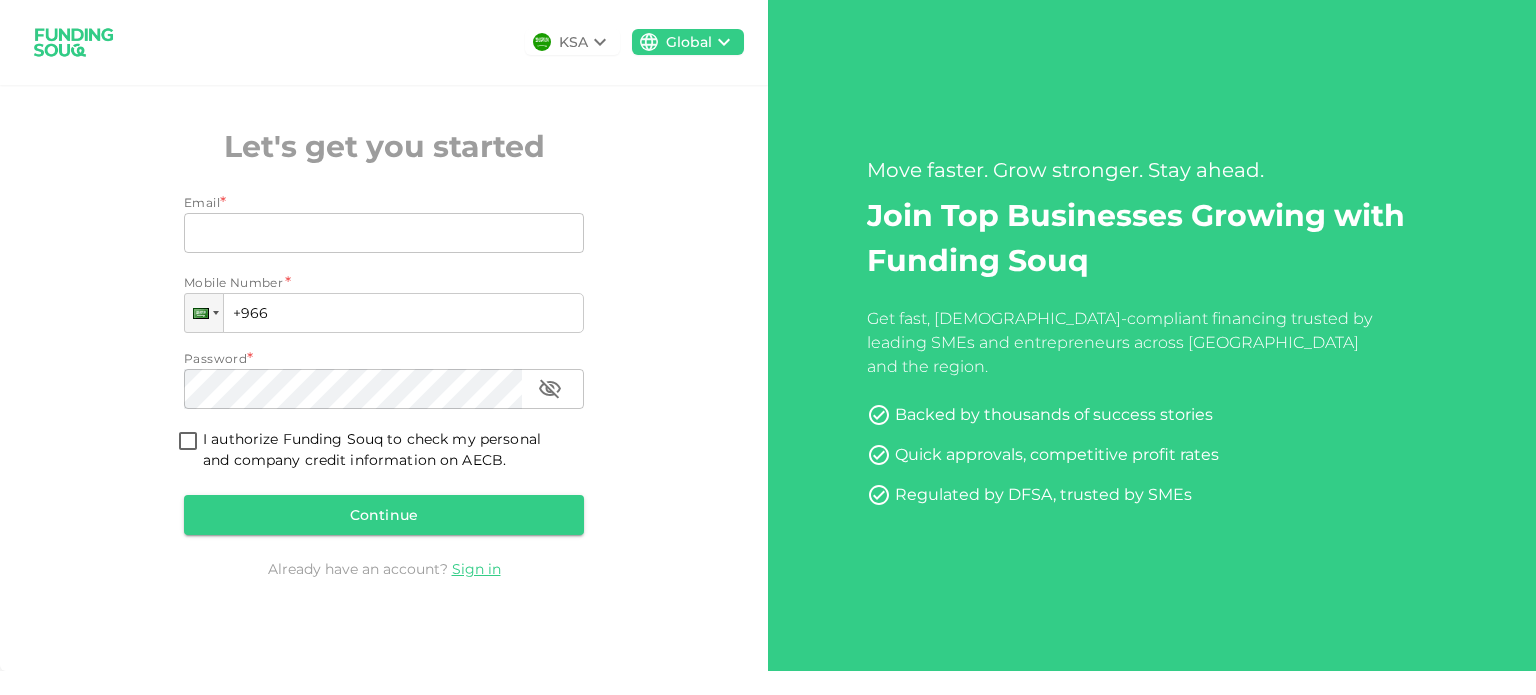 scroll, scrollTop: 0, scrollLeft: 0, axis: both 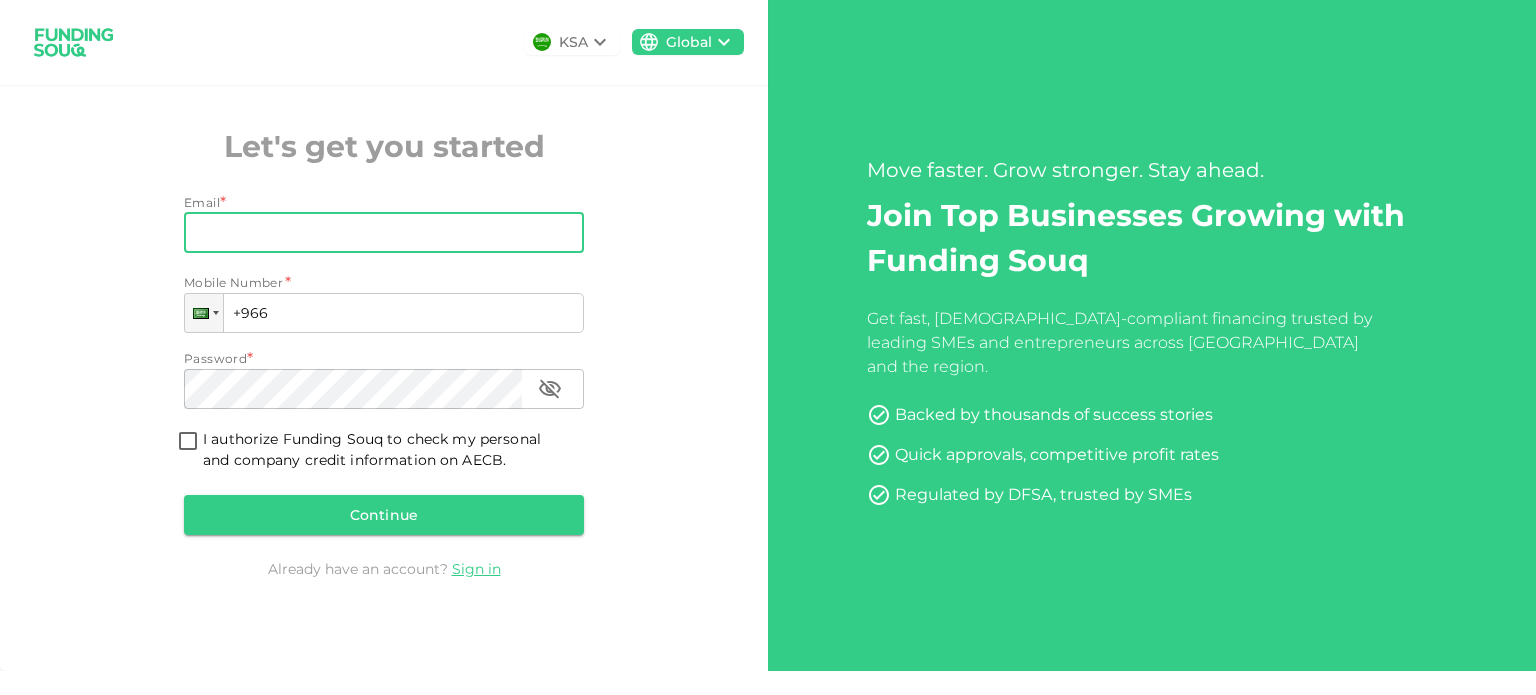 click on "Email" at bounding box center (373, 233) 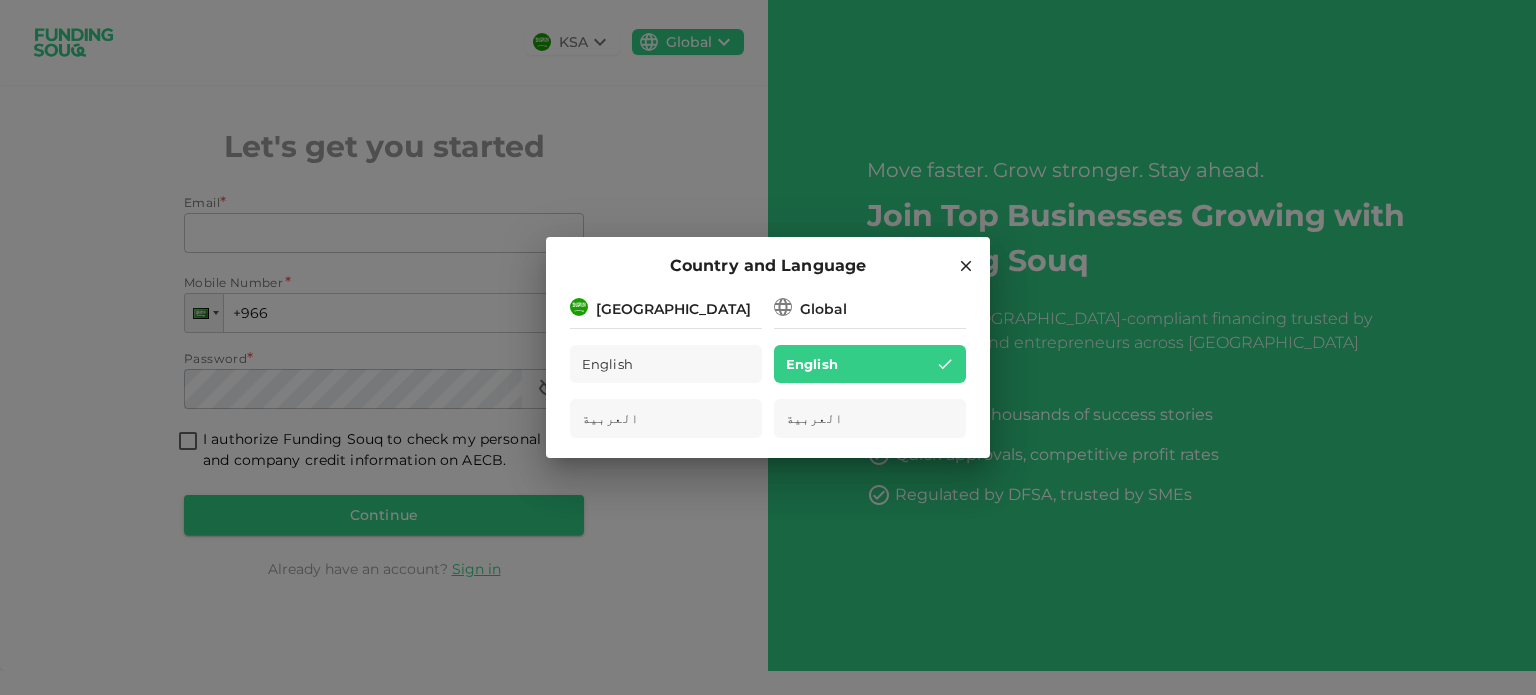 click on "[GEOGRAPHIC_DATA]" at bounding box center (673, 309) 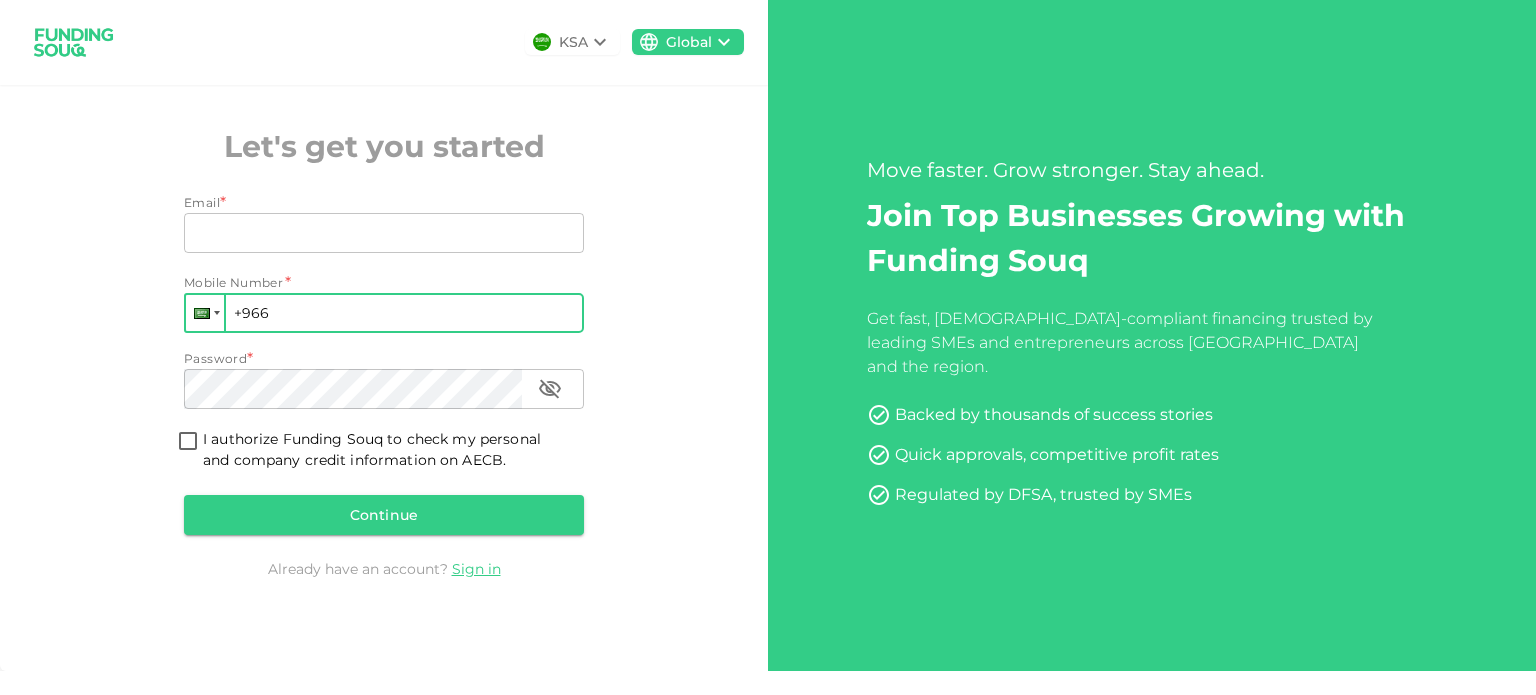 click at bounding box center (202, 313) 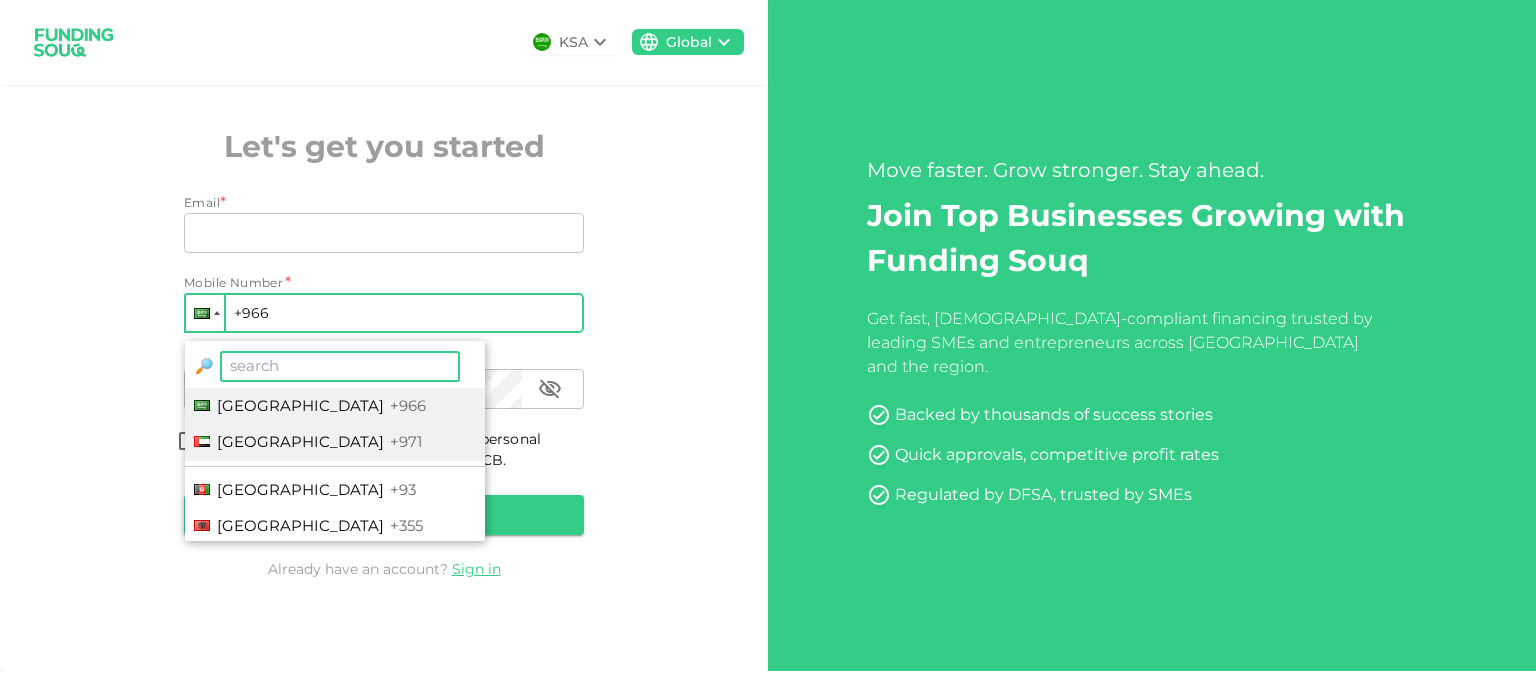 click on "United Arab Emirates" at bounding box center [300, 441] 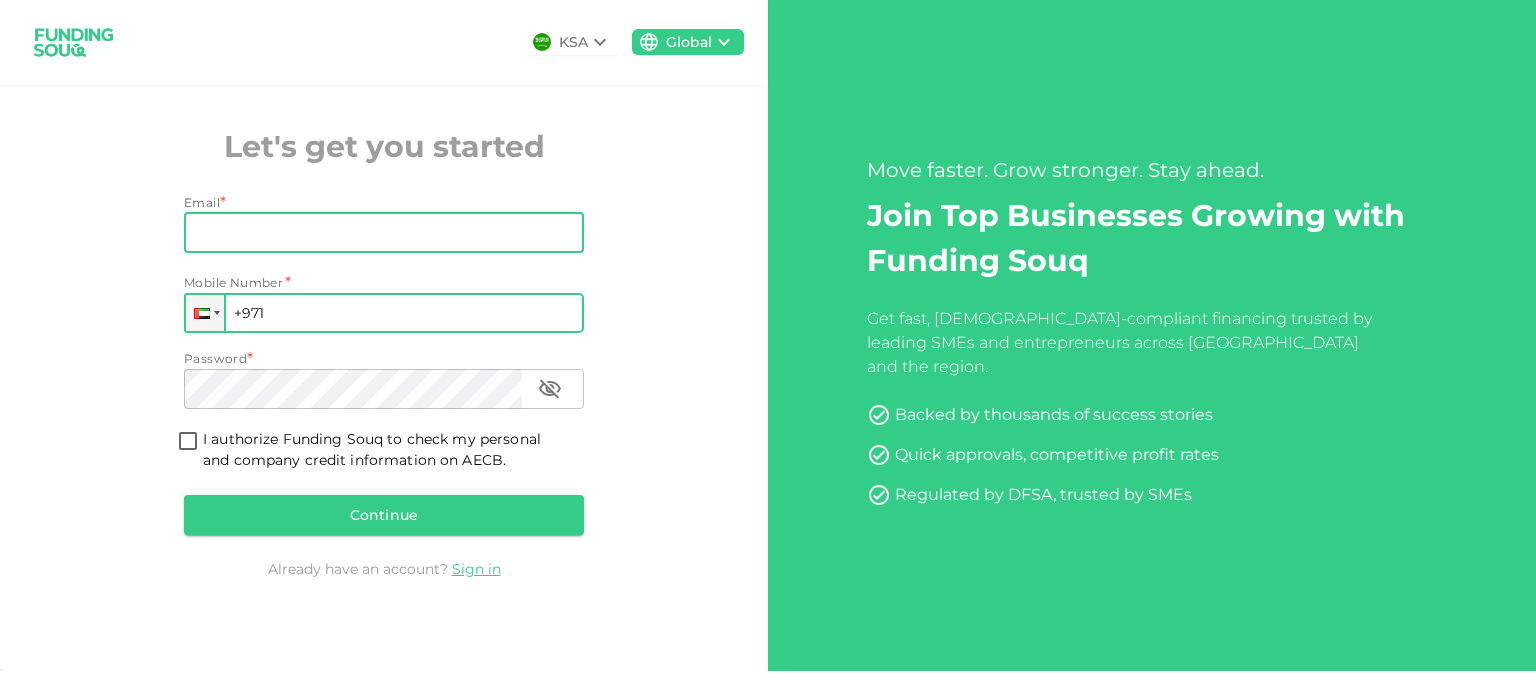 click on "Email" at bounding box center [373, 233] 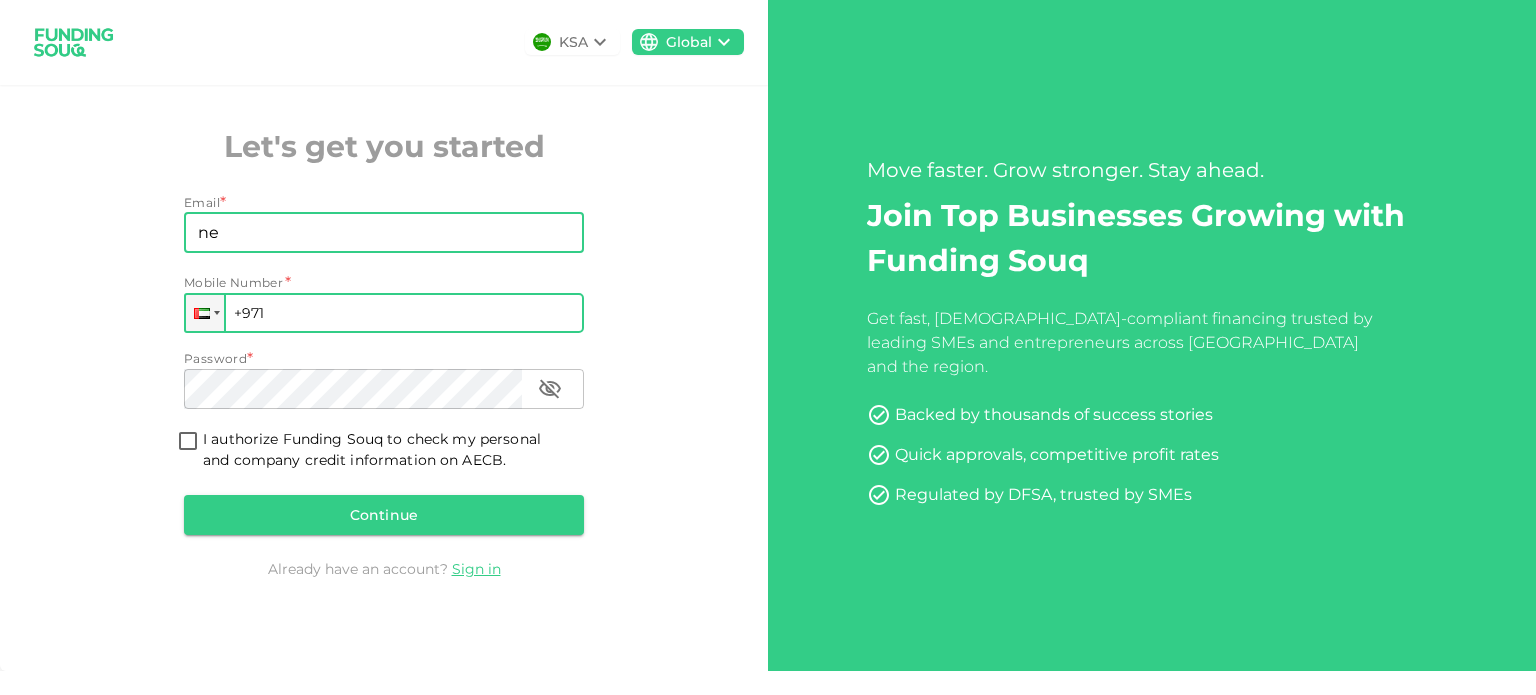 type on "nexusspheres@gmail.com" 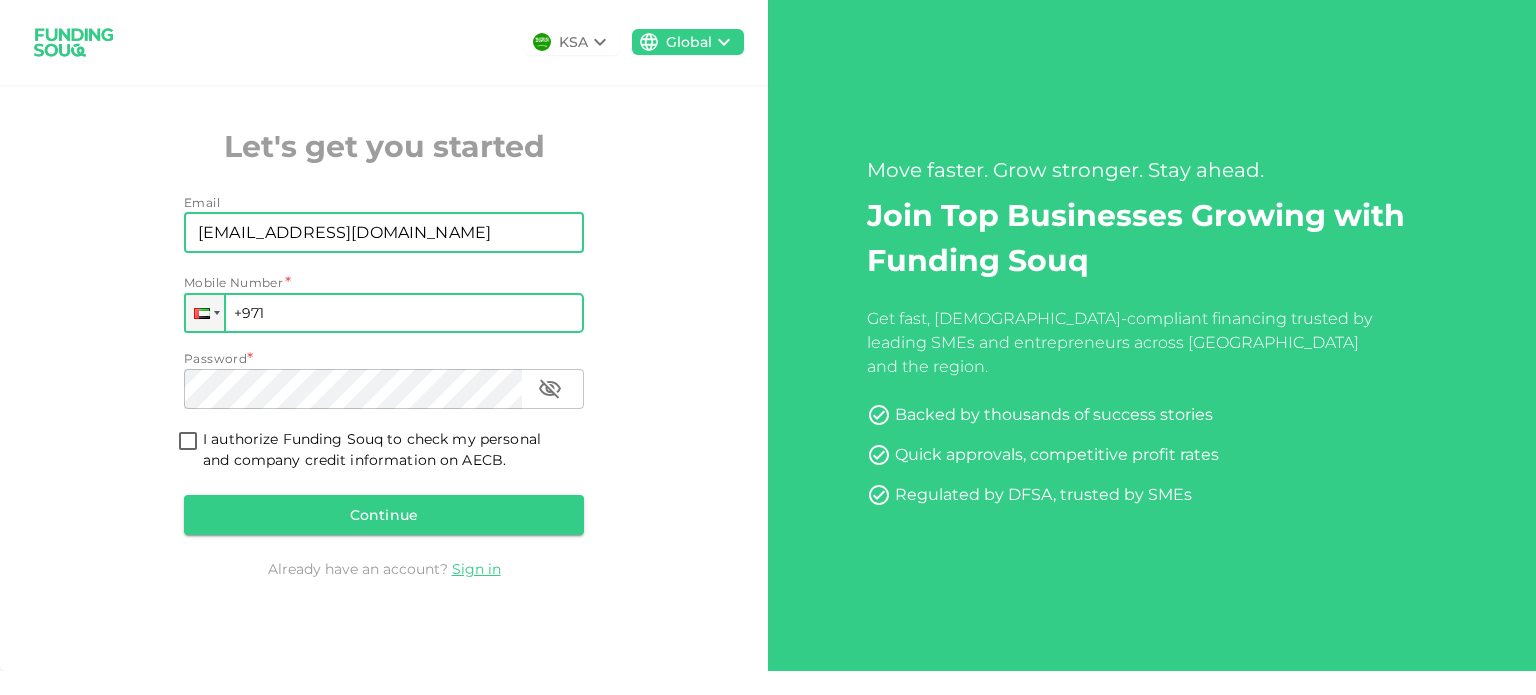 click on "+971" at bounding box center [384, 313] 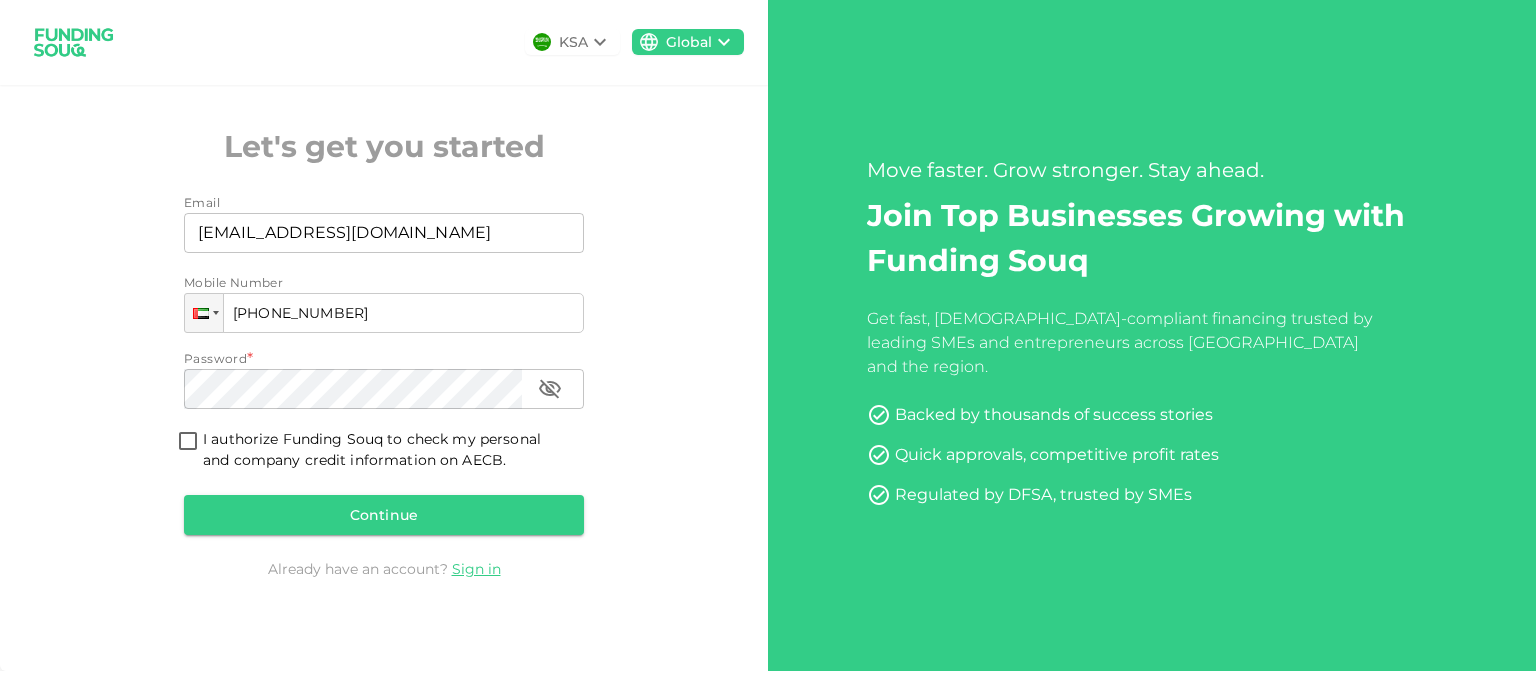 type on "+971 502 878 009" 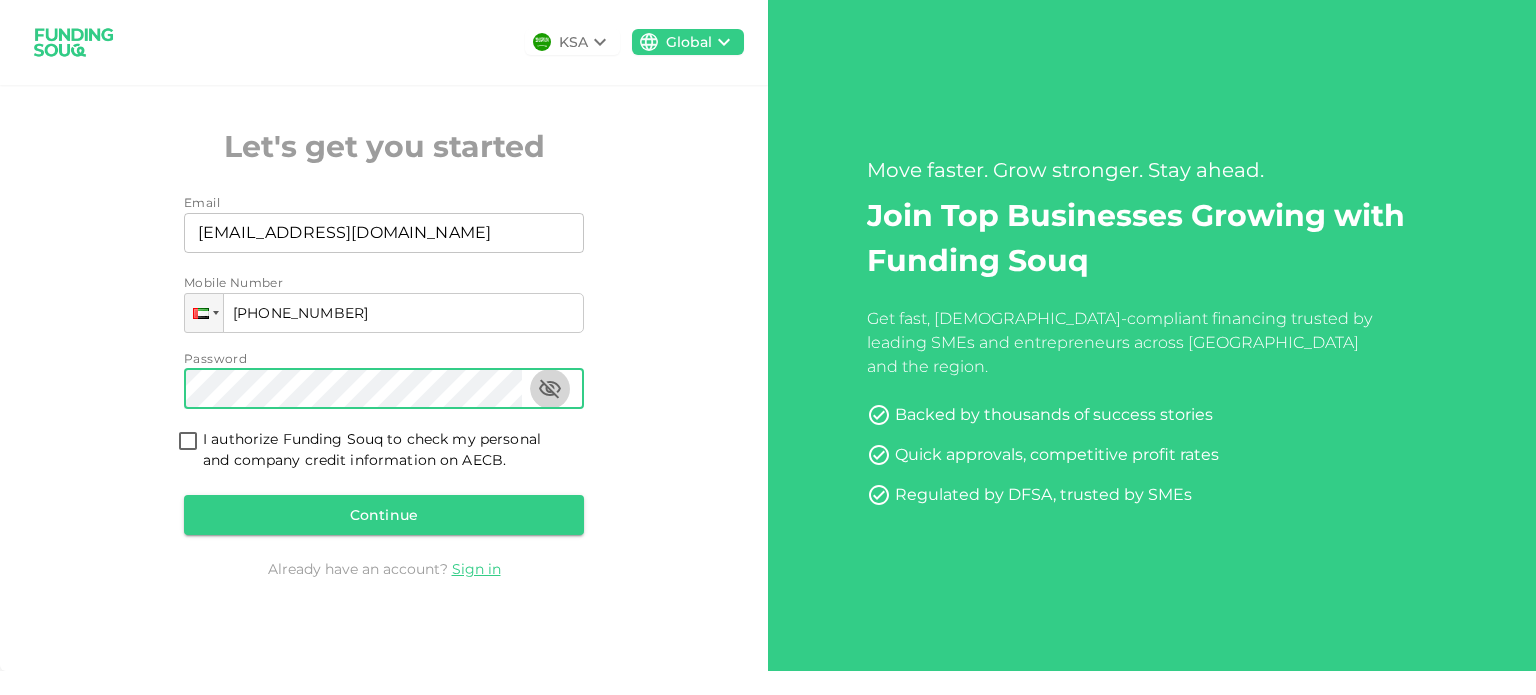 click at bounding box center [550, 389] 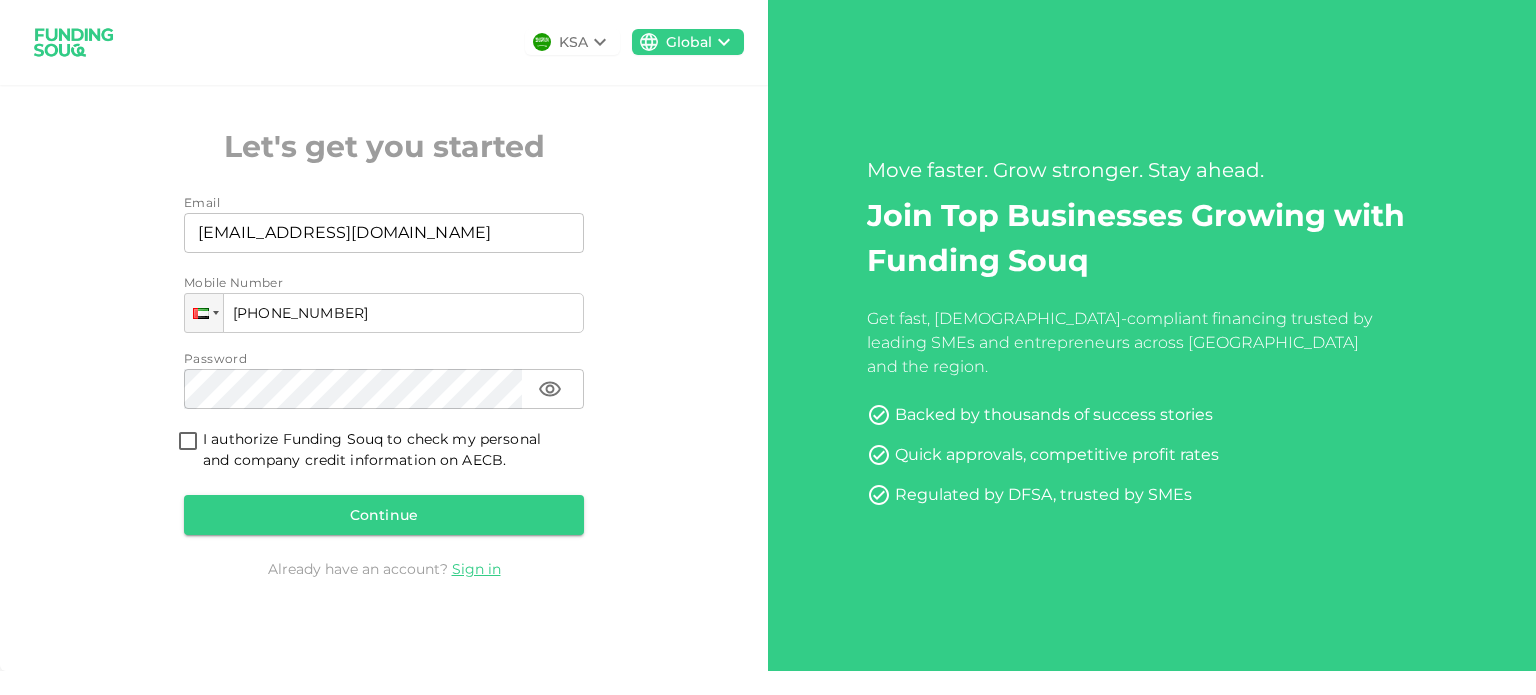 click on "I authorize Funding Souq to check my personal and company credit information on AECB." at bounding box center [188, 442] 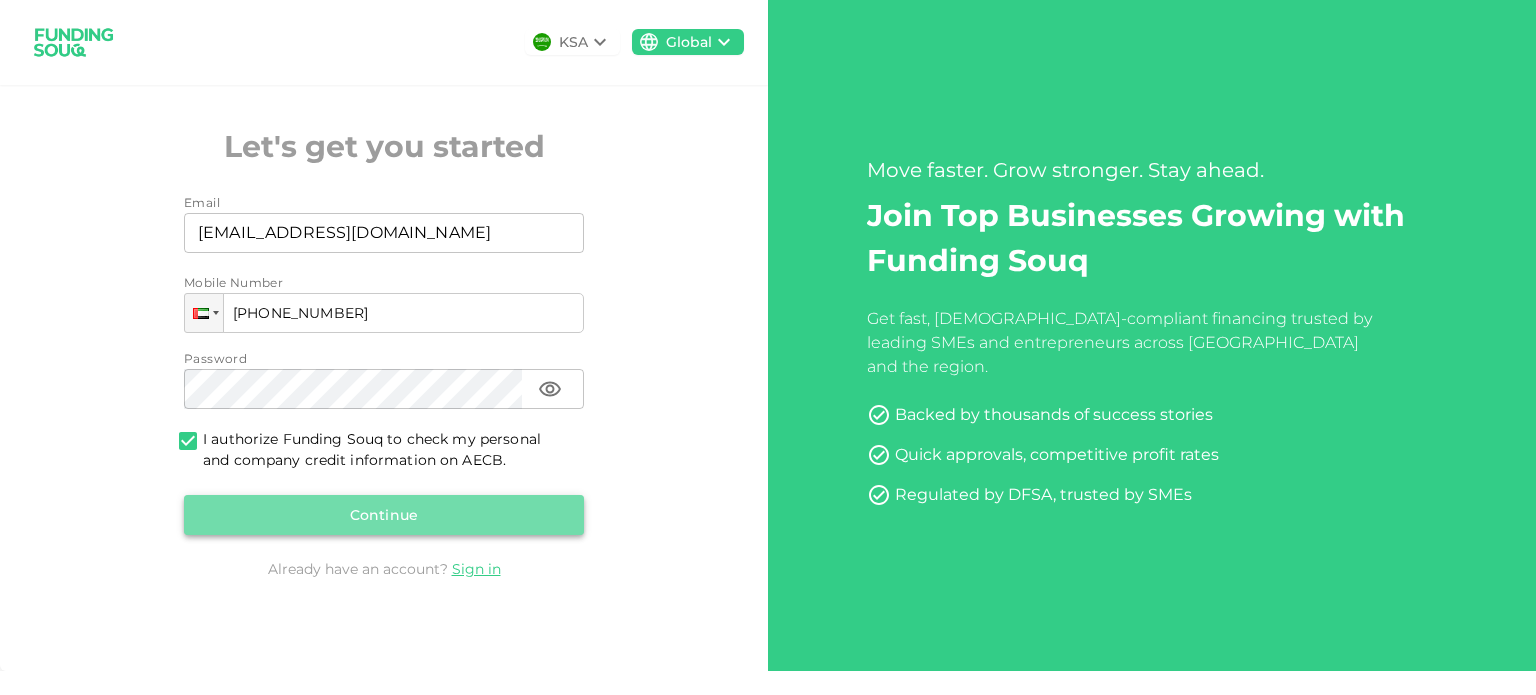 click on "Continue" at bounding box center [384, 515] 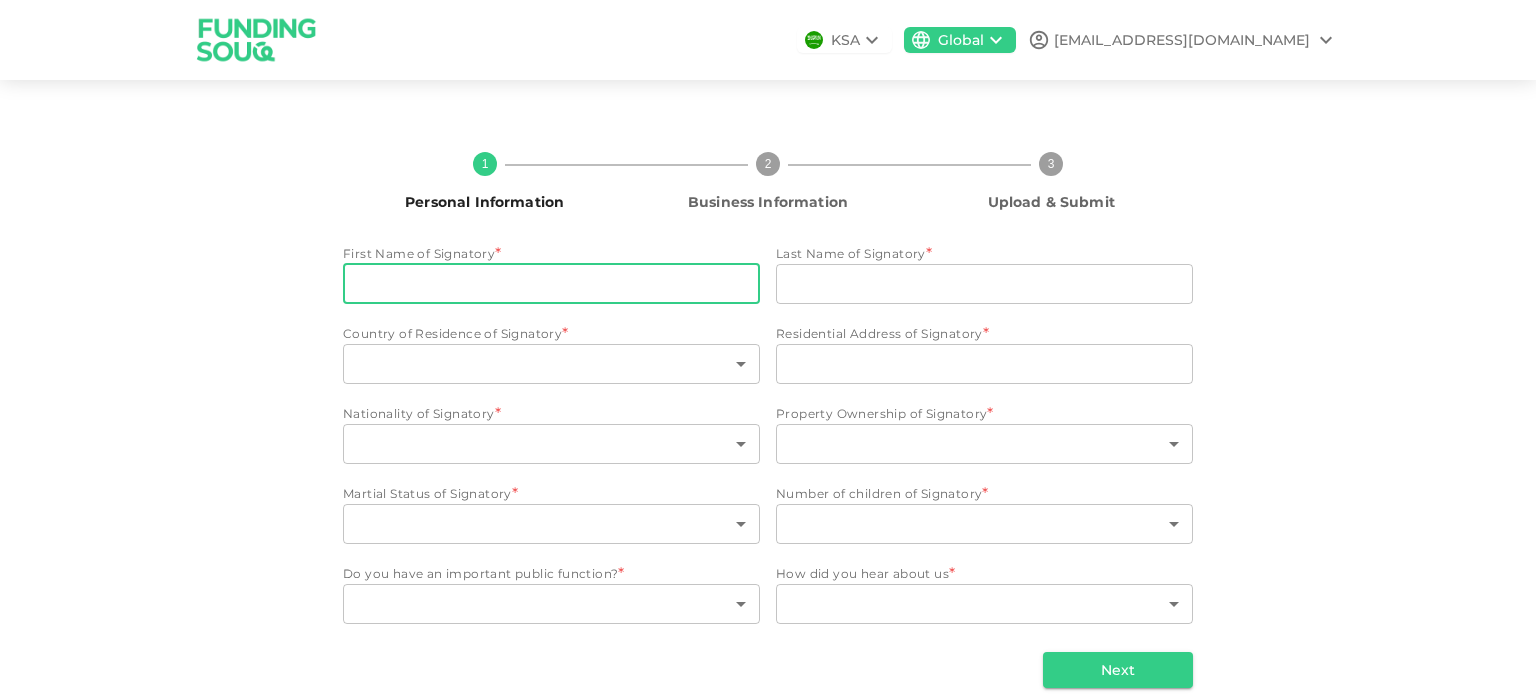 click on "First Name of Signatory" at bounding box center (551, 284) 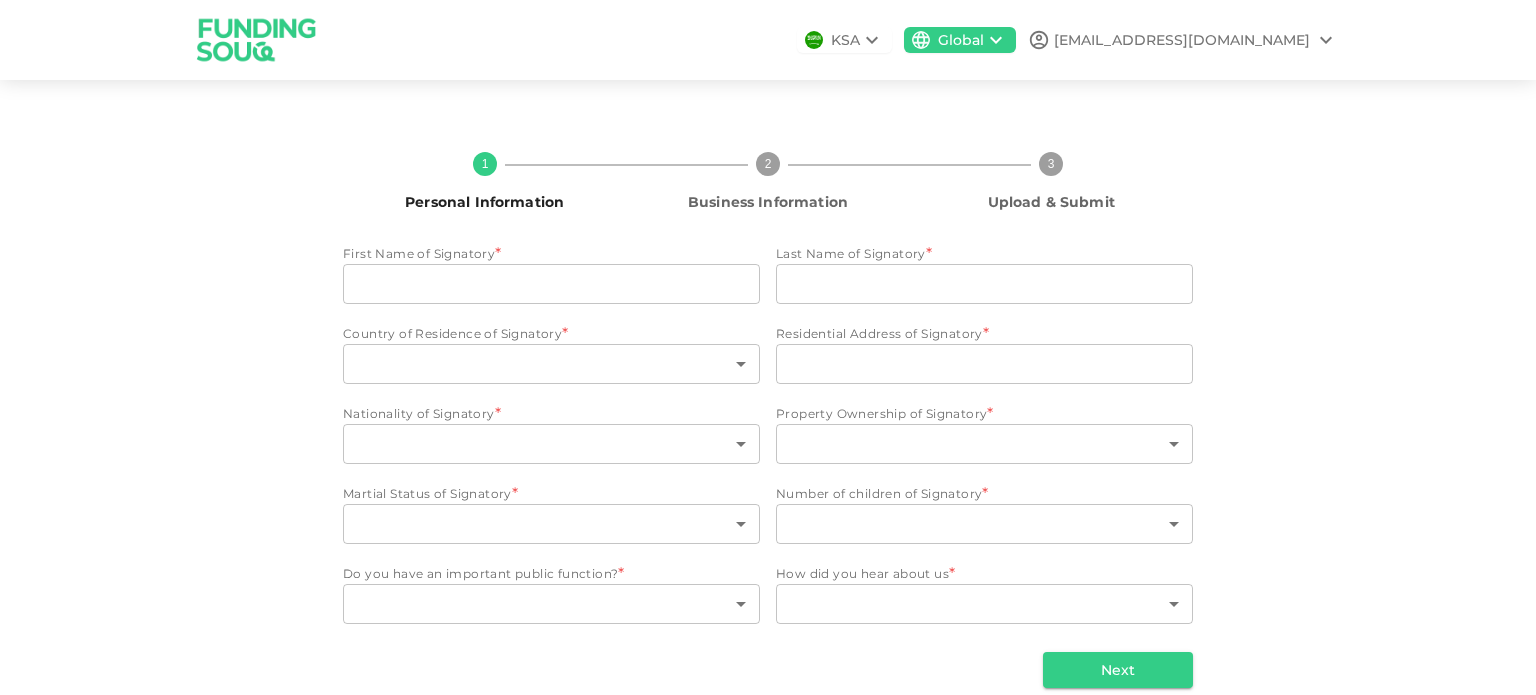 click on "1 Personal Information 2 Business Information 3 Upload & Submit   First Name of Signatory * First Name of Signatory First Name of Signatory   Last Name of Signatory * Last Name of Signatory Last Name of Signatory   Country of Residence of Signatory * ​ ​   Residential Address of Signatory * Residential Address of Signatory Residential Address of Signatory   Nationality of Signatory * ​ ​   Property Ownership of Signatory * ​ ​   Martial Status of Signatory * ​ ​   Number of children of Signatory * ​ ​   Do you have an important public function? * ​ ​   How did you hear about us * ​ ​ Next" at bounding box center [768, 412] 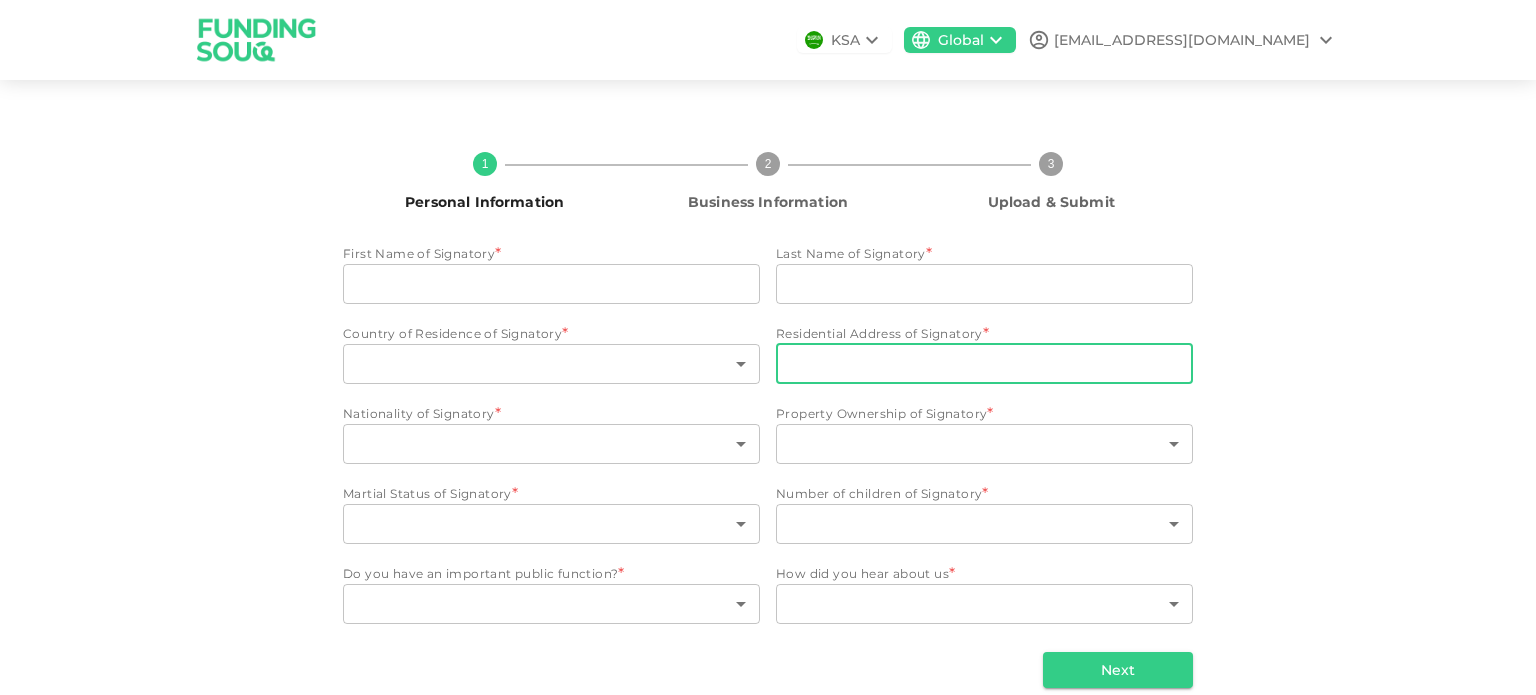 click on "Residential Address of Signatory" at bounding box center [984, 364] 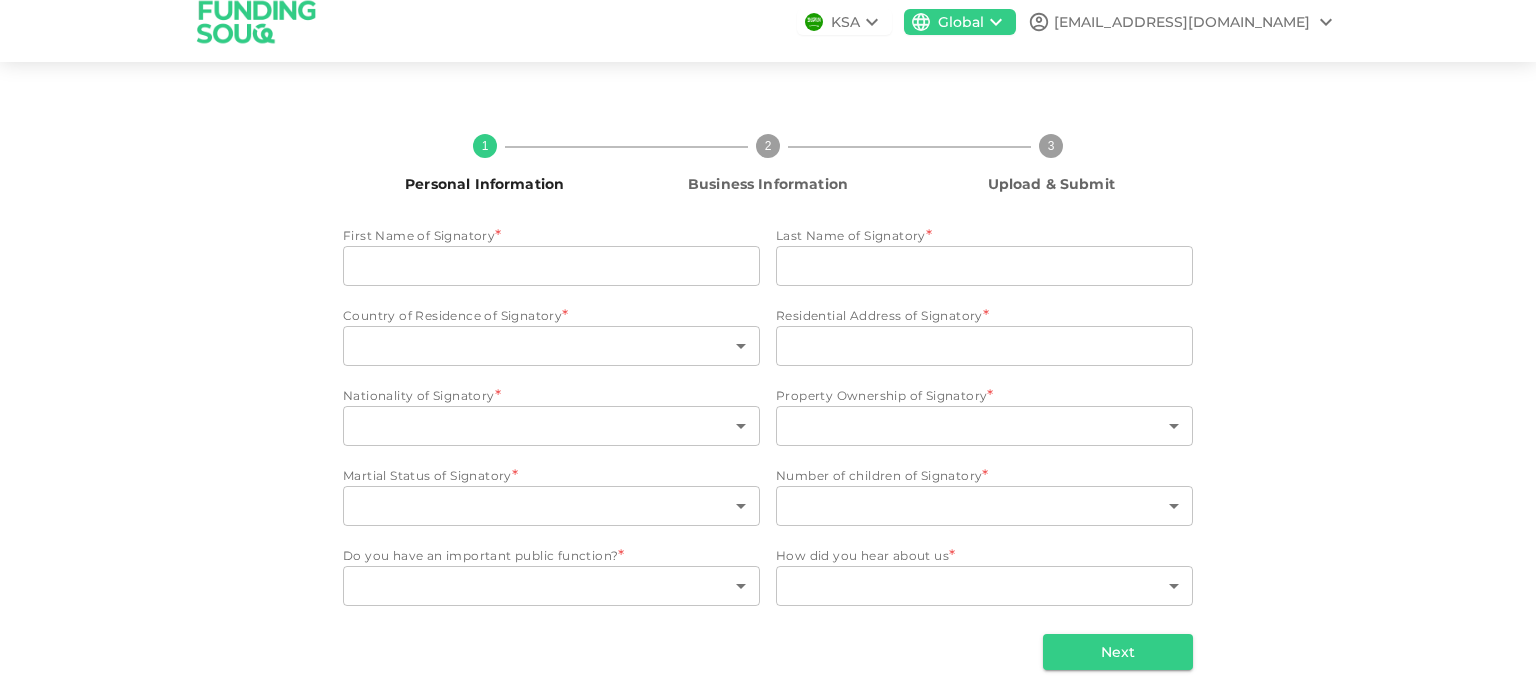 scroll, scrollTop: 24, scrollLeft: 0, axis: vertical 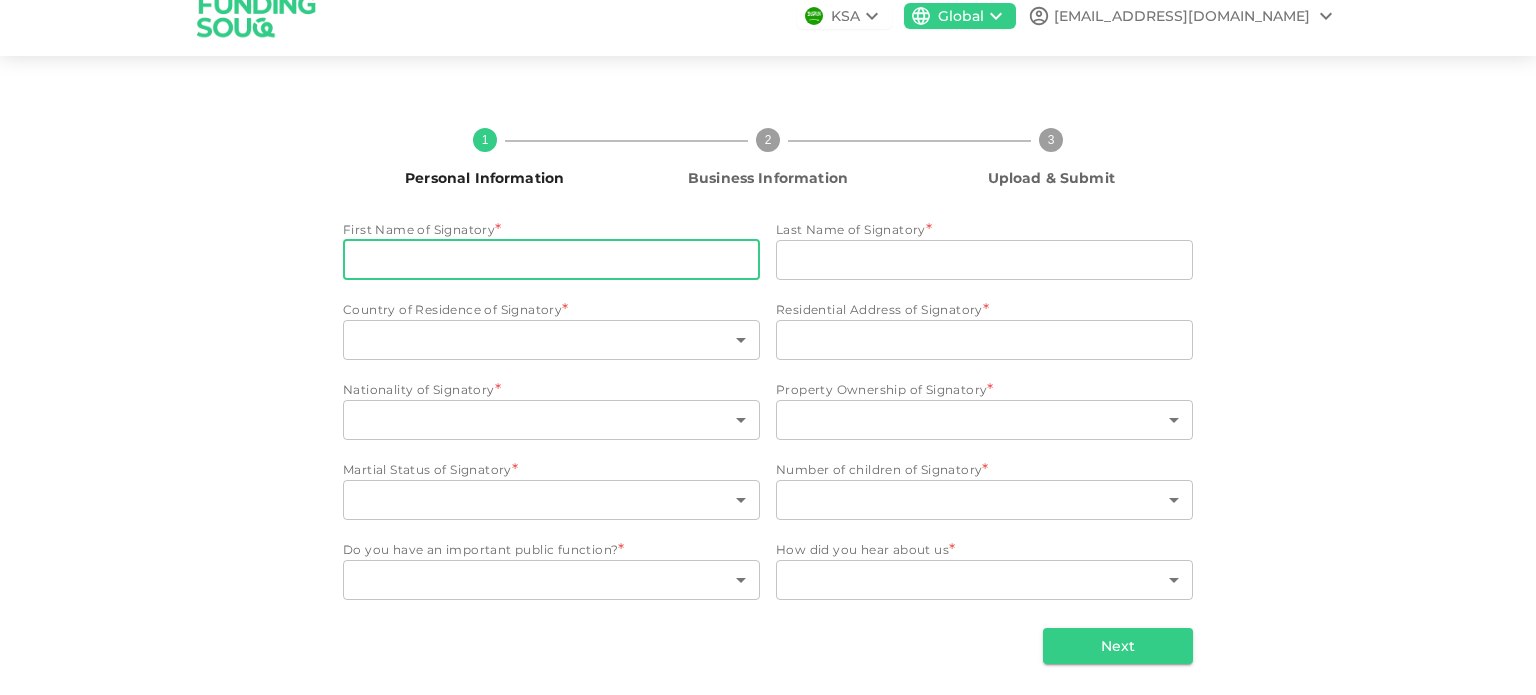 click on "First Name of Signatory" at bounding box center (551, 260) 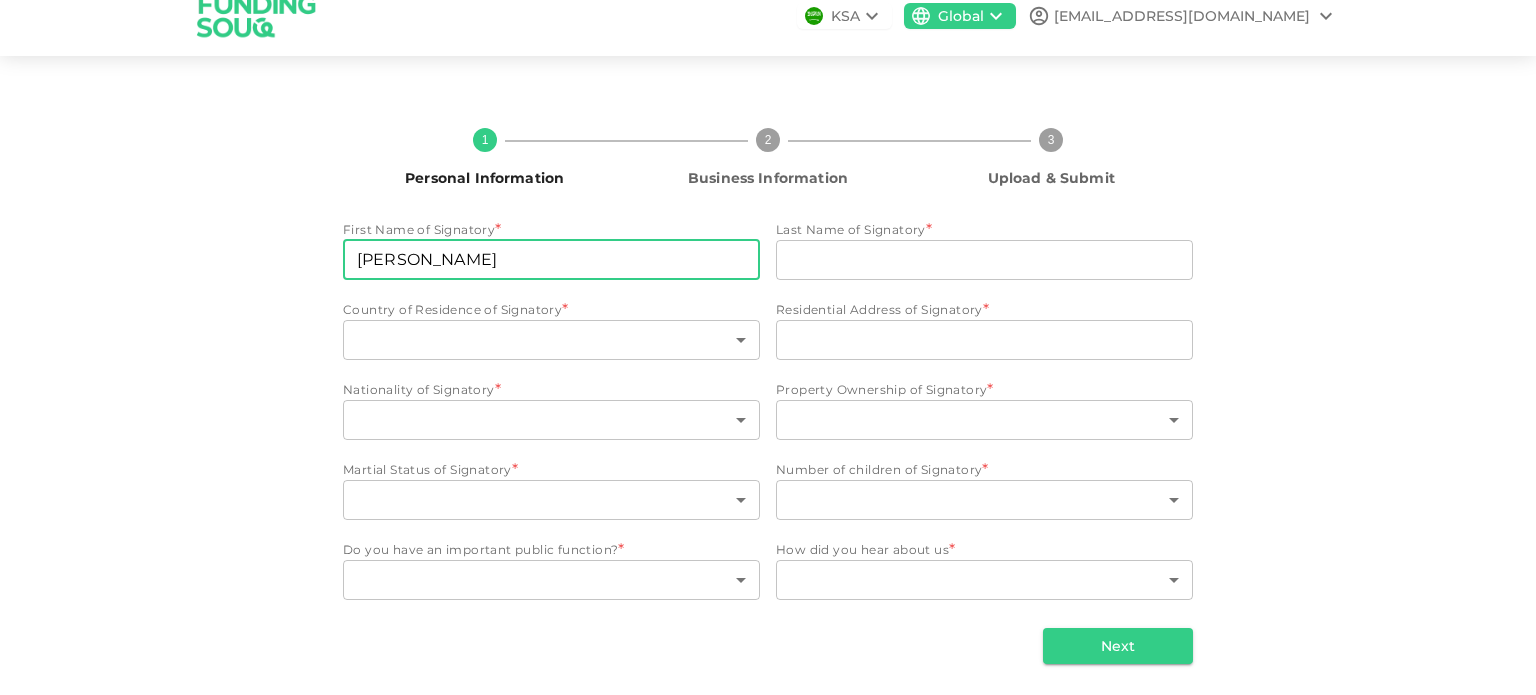 type on "Qawasmi" 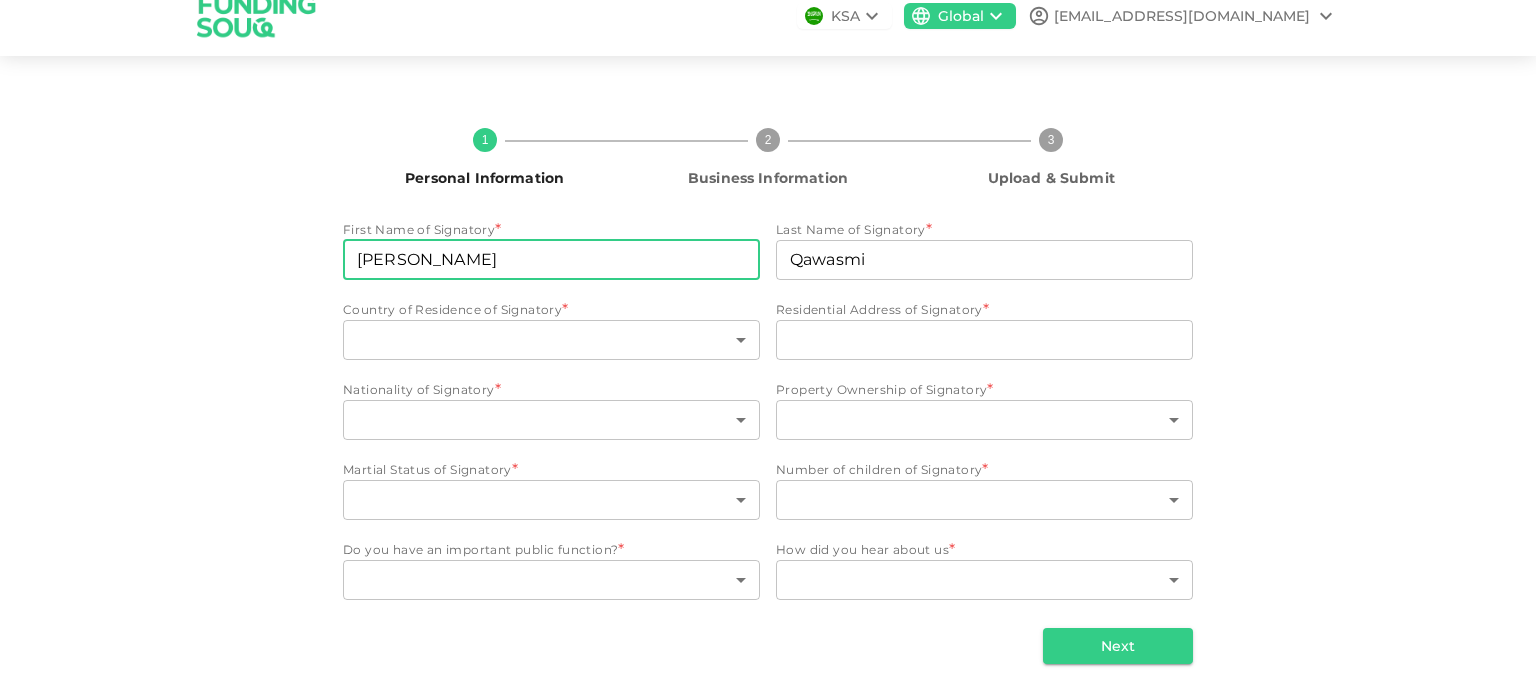 type on "United Arab Emirates" 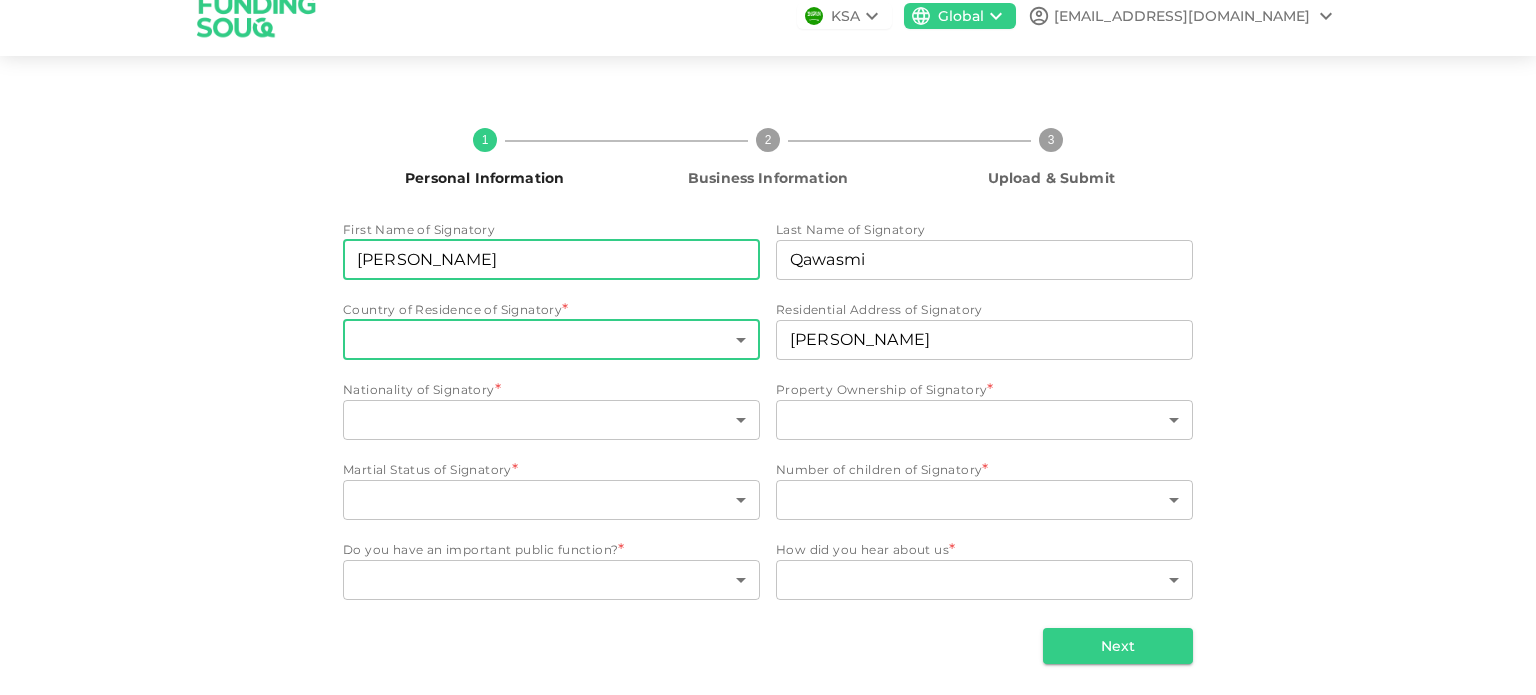 click on "KSA Global nexusspheres@gmail.com 1 Personal Information 2 Business Information 3 Upload & Submit   First Name of Signatory First Name of Signatory Osama First Name of Signatory   Last Name of Signatory Last Name of Signatory Qawasmi Last Name of Signatory   Country of Residence of Signatory * ​ United Arab Emirates ​   Residential Address of Signatory Residential Address of Signatory Al Muroor Residential Address of Signatory   Nationality of Signatory * ​ ​   Property Ownership of Signatory * ​ ​   Martial Status of Signatory * ​ ​   Number of children of Signatory * ​ ​   Do you have an important public function? * ​ ​   How did you hear about us * ​ ​ Next" at bounding box center (768, 347) 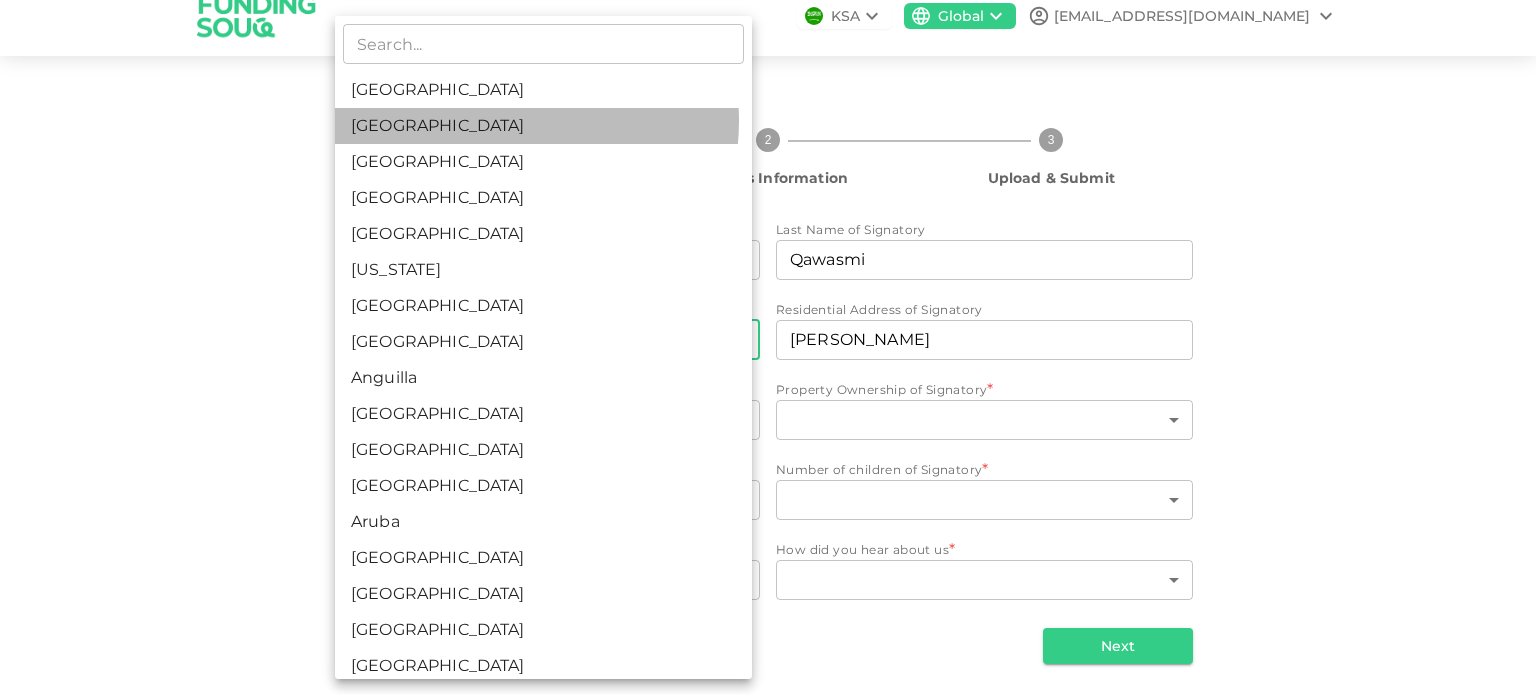 click on "United Arab Emirates" at bounding box center (543, 126) 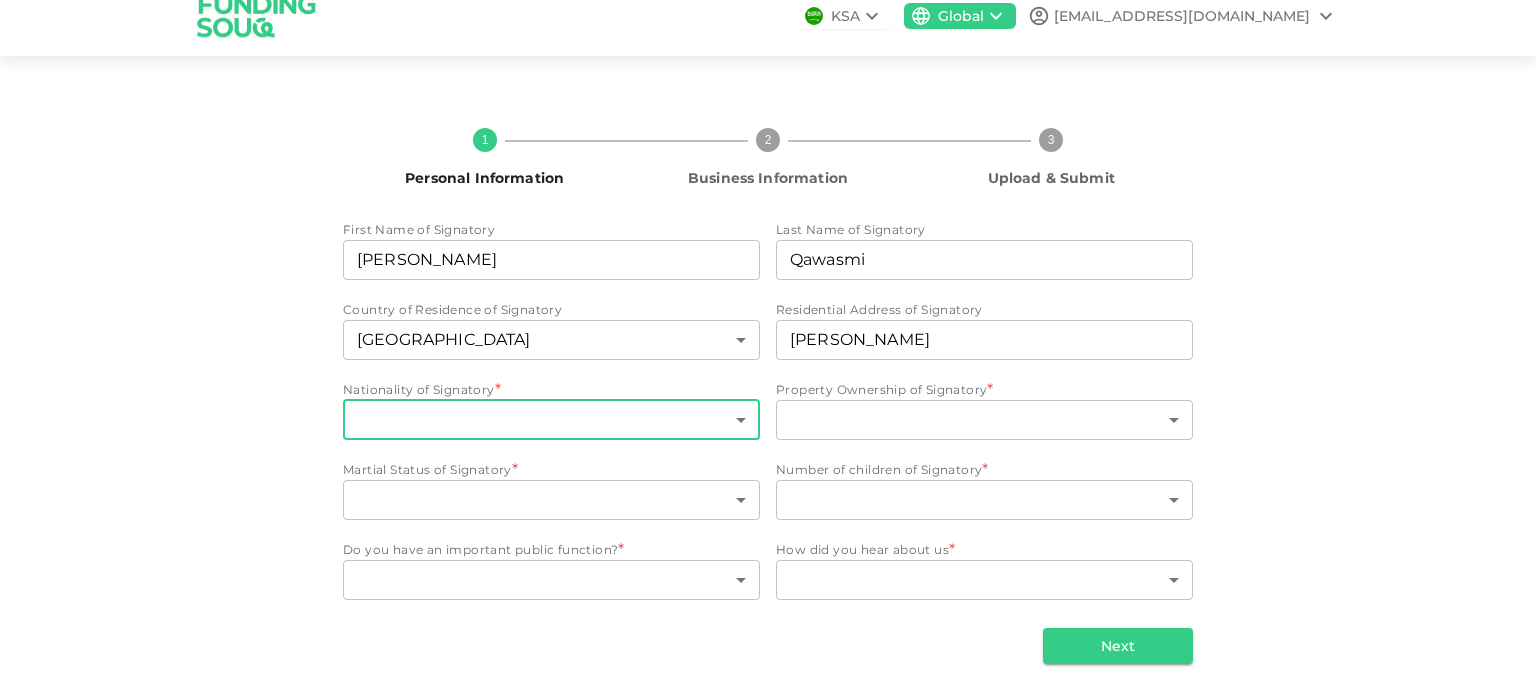 click on "KSA Global nexusspheres@gmail.com 1 Personal Information 2 Business Information 3 Upload & Submit   First Name of Signatory First Name of Signatory Osama First Name of Signatory   Last Name of Signatory Last Name of Signatory Qawasmi Last Name of Signatory   Country of Residence of Signatory United Arab Emirates 2 ​   Residential Address of Signatory Residential Address of Signatory Al Muroor Residential Address of Signatory   Nationality of Signatory * ​ ​   Property Ownership of Signatory * ​ ​   Martial Status of Signatory * ​ ​   Number of children of Signatory * ​ ​   Do you have an important public function? * ​ ​   How did you hear about us * ​ ​ Next" at bounding box center [768, 347] 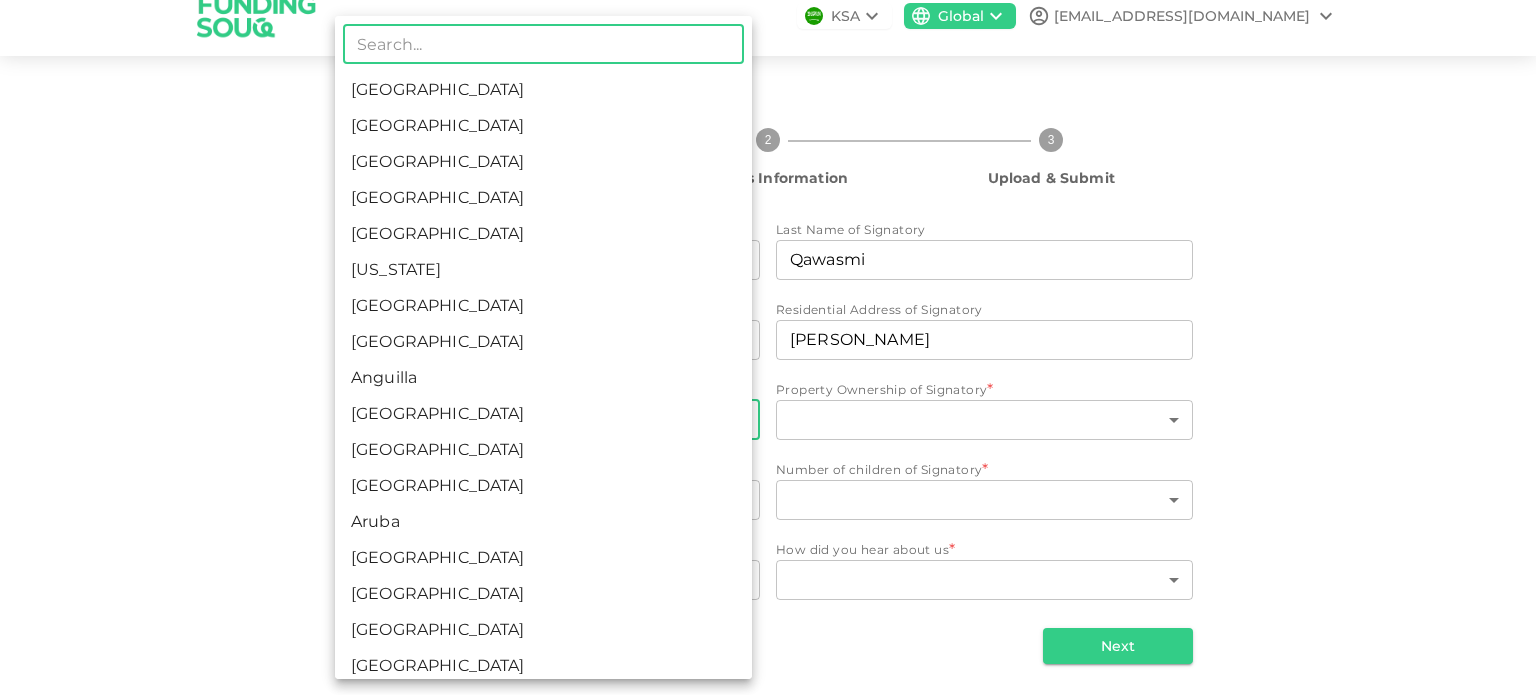 click at bounding box center (768, 347) 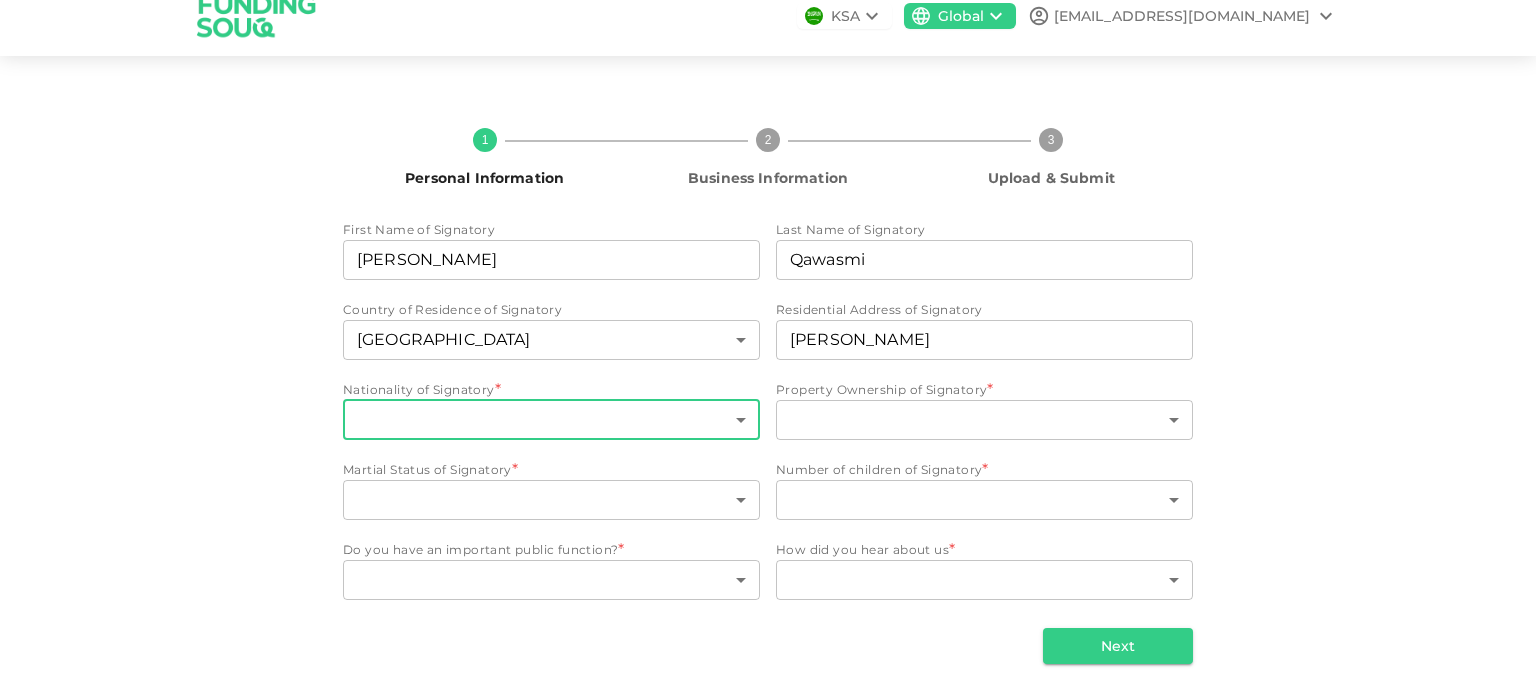 click on "KSA Global nexusspheres@gmail.com 1 Personal Information 2 Business Information 3 Upload & Submit   First Name of Signatory First Name of Signatory Osama First Name of Signatory   Last Name of Signatory Last Name of Signatory Qawasmi Last Name of Signatory   Country of Residence of Signatory United Arab Emirates 2 ​   Residential Address of Signatory Residential Address of Signatory Al Muroor Residential Address of Signatory   Nationality of Signatory * ​ ​   Property Ownership of Signatory * ​ ​   Martial Status of Signatory * ​ ​   Number of children of Signatory * ​ ​   Do you have an important public function? * ​ ​   How did you hear about us * ​ ​ Next" at bounding box center [768, 347] 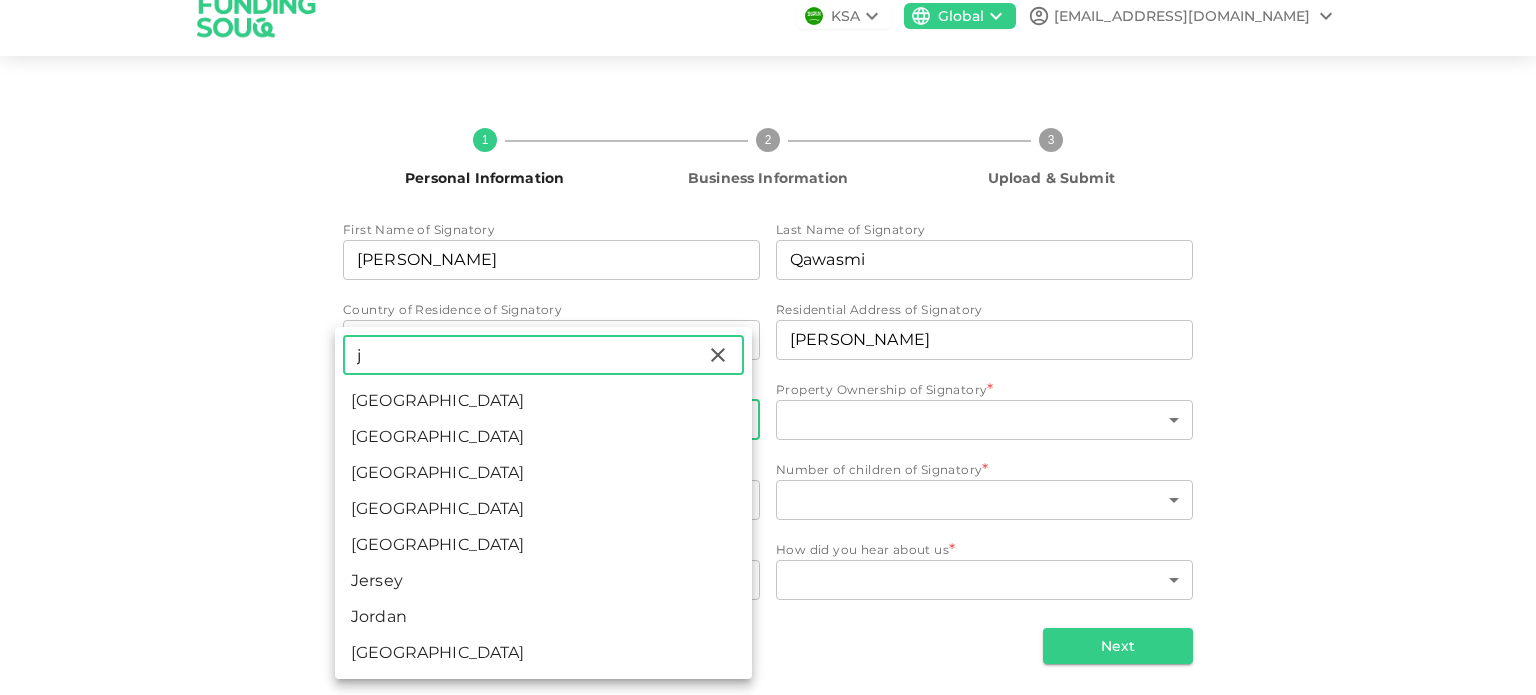 type on "j" 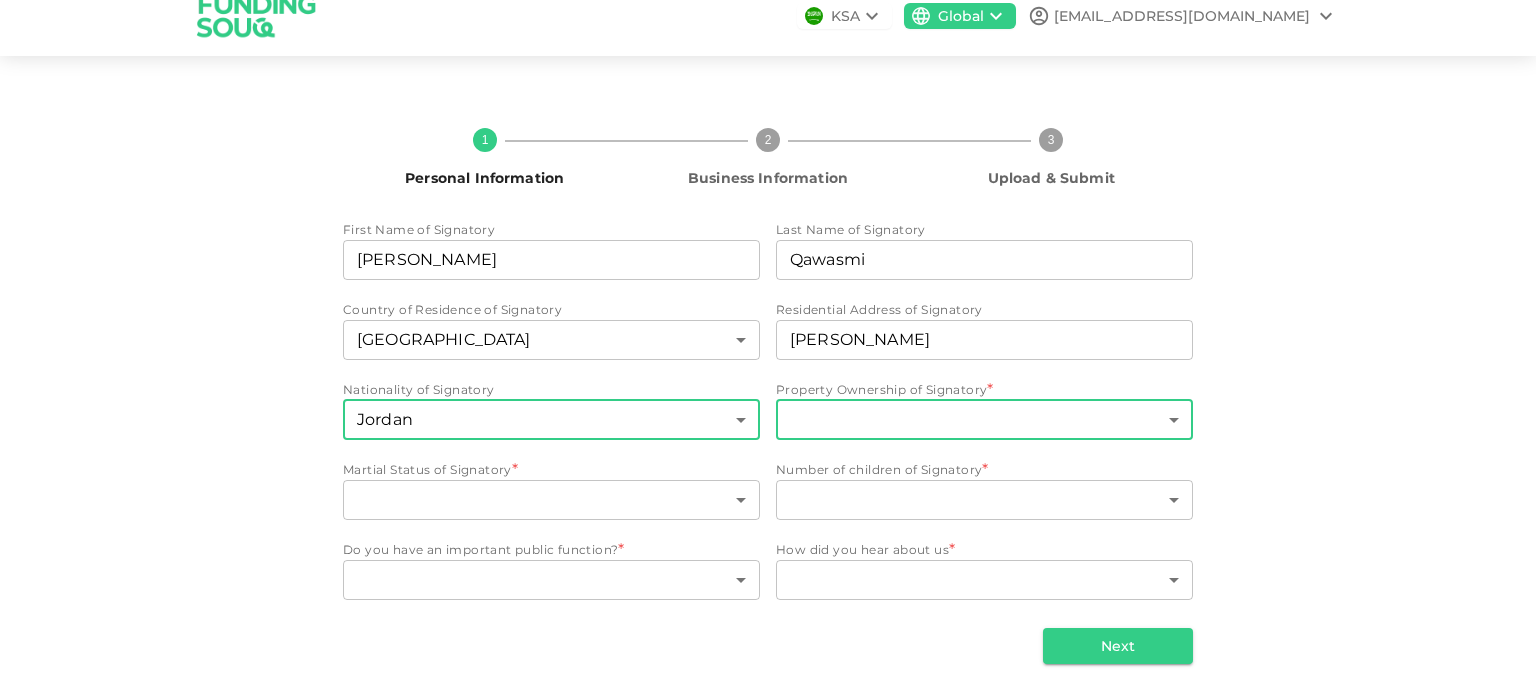 click on "KSA Global nexusspheres@gmail.com 1 Personal Information 2 Business Information 3 Upload & Submit   First Name of Signatory First Name of Signatory Osama First Name of Signatory   Last Name of Signatory Last Name of Signatory Qawasmi Last Name of Signatory   Country of Residence of Signatory United Arab Emirates 2 ​   Residential Address of Signatory Residential Address of Signatory Al Muroor Residential Address of Signatory   Nationality of Signatory Jordan 98 ​   Property Ownership of Signatory * ​ ​   Martial Status of Signatory * ​ ​   Number of children of Signatory * ​ ​   Do you have an important public function? * ​ ​   How did you hear about us * ​ ​ Next" at bounding box center (768, 347) 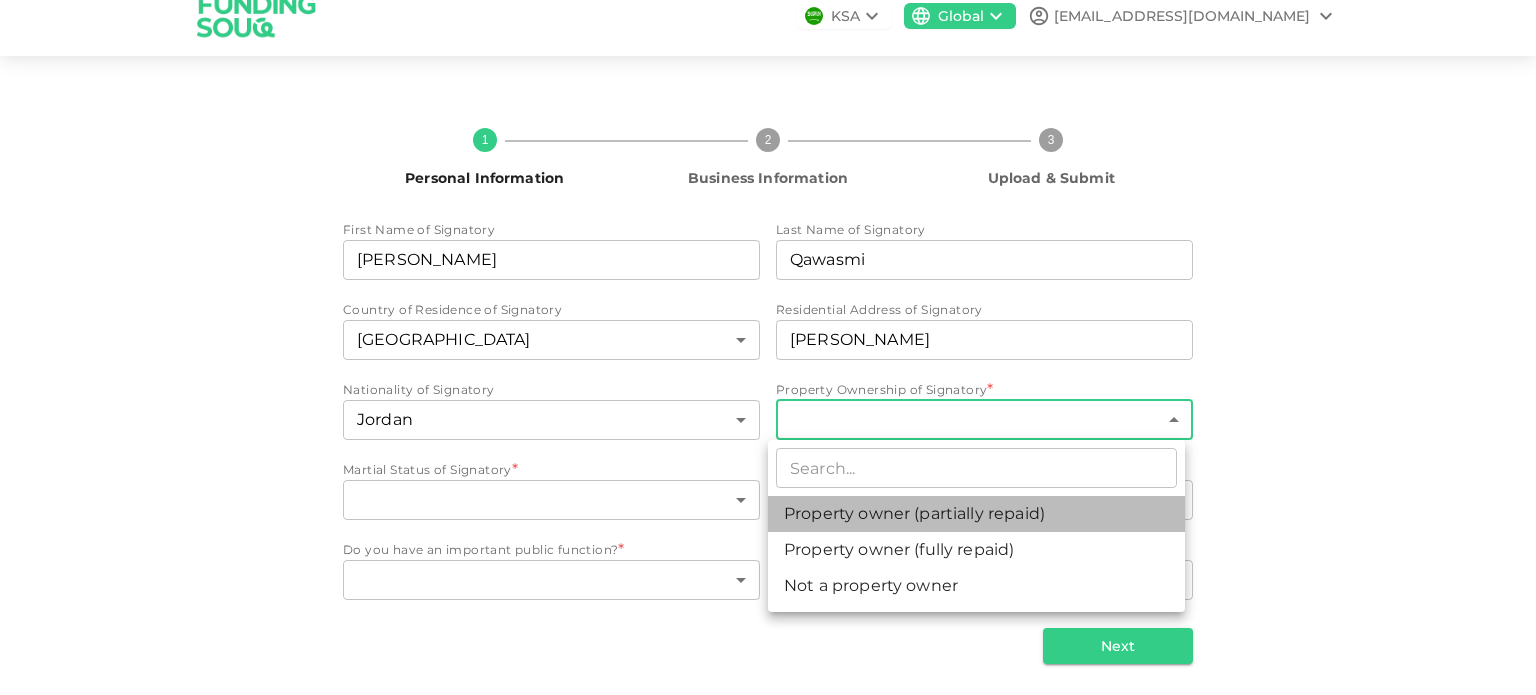 click on "Property owner (partially repaid)" at bounding box center (976, 514) 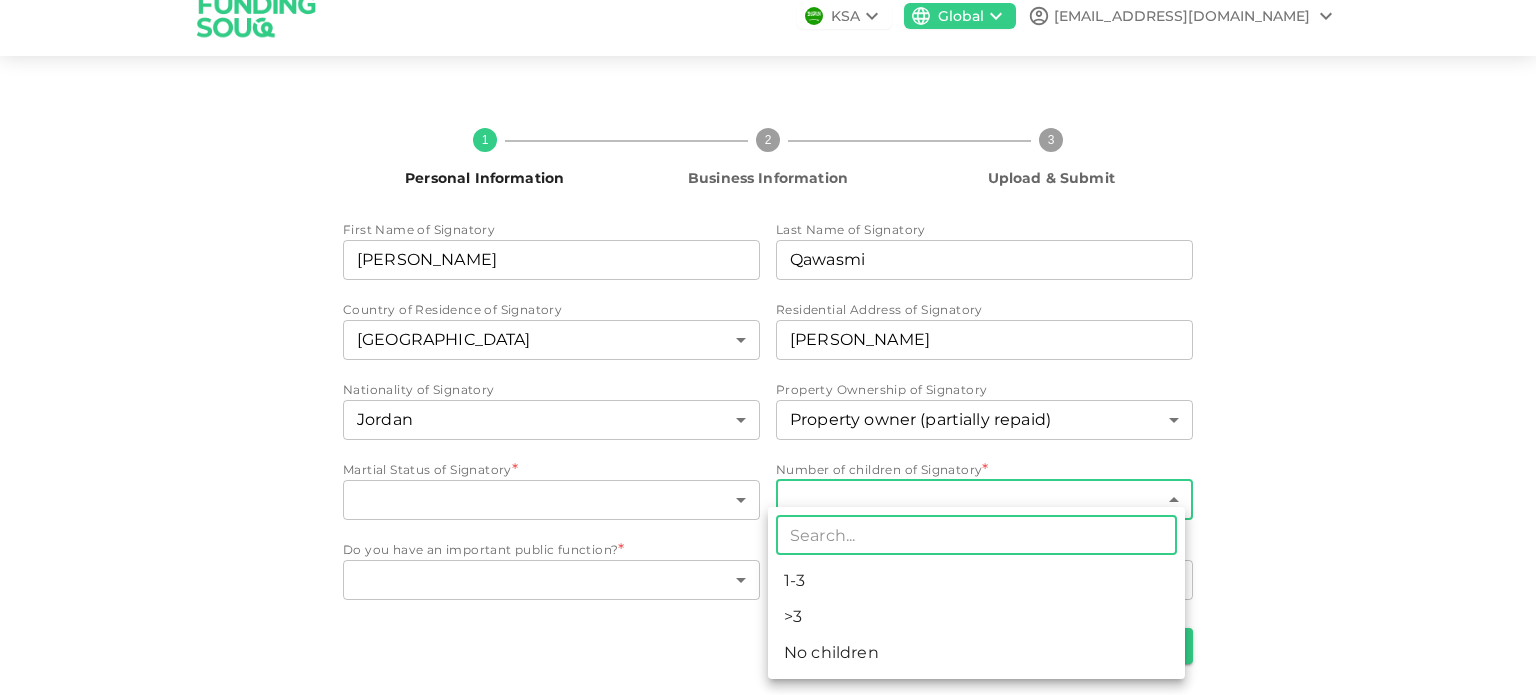 click on "KSA Global nexusspheres@gmail.com 1 Personal Information 2 Business Information 3 Upload & Submit   First Name of Signatory First Name of Signatory Osama First Name of Signatory   Last Name of Signatory Last Name of Signatory Qawasmi Last Name of Signatory   Country of Residence of Signatory United Arab Emirates 2 ​   Residential Address of Signatory Residential Address of Signatory Al Muroor Residential Address of Signatory   Nationality of Signatory Jordan 98 ​   Property Ownership of Signatory Property owner (partially repaid) 1 ​   Martial Status of Signatory * ​ ​   Number of children of Signatory * ​ ​   Do you have an important public function? * ​ ​   How did you hear about us * ​ ​ Next
​ 1-3 >3 No children" at bounding box center (768, 347) 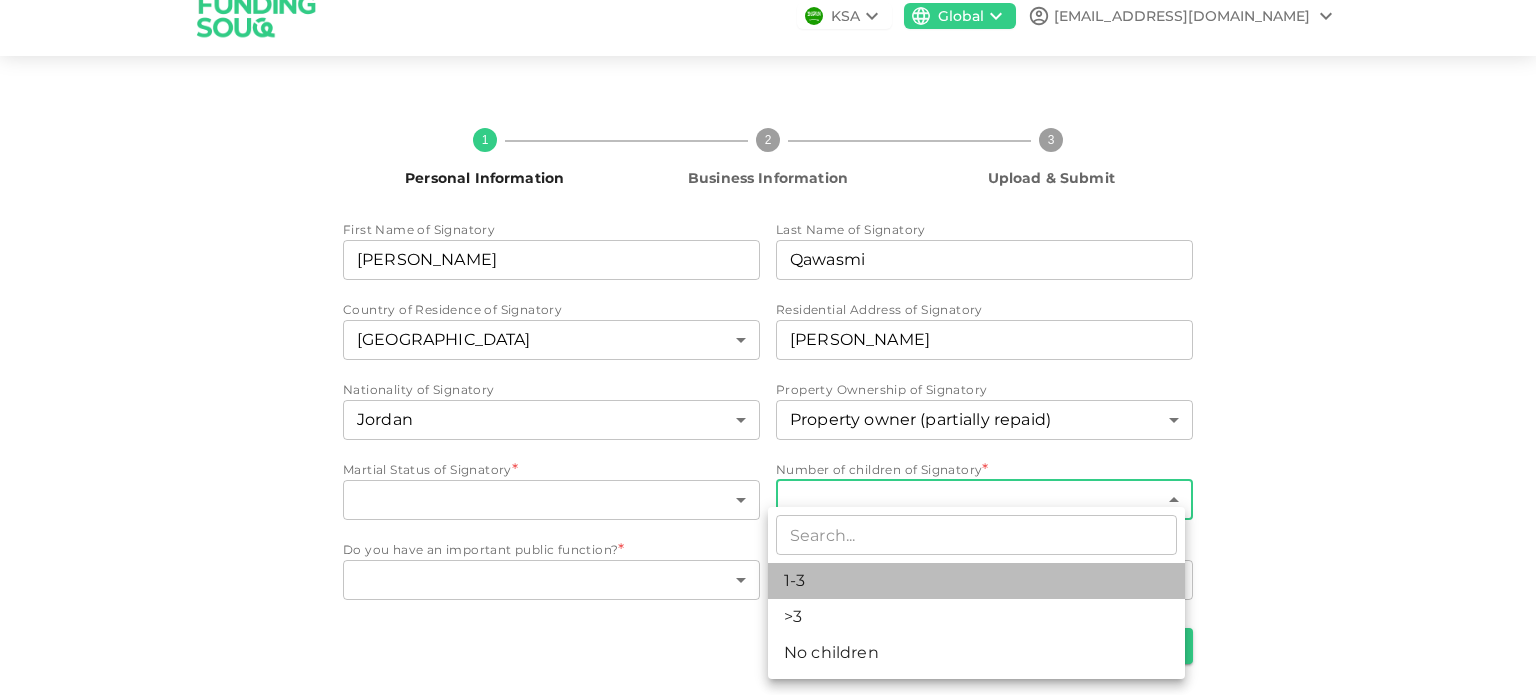 click on "1-3" at bounding box center (976, 581) 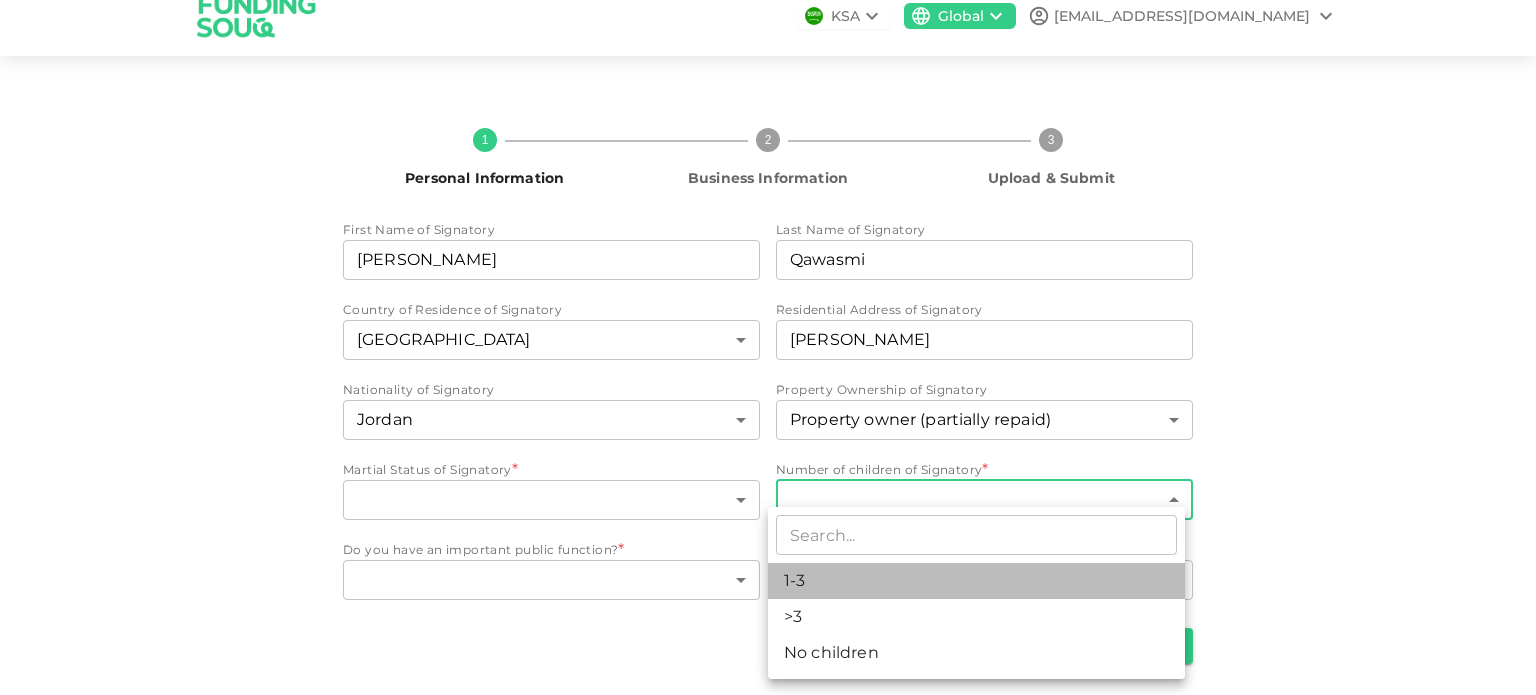 type on "1" 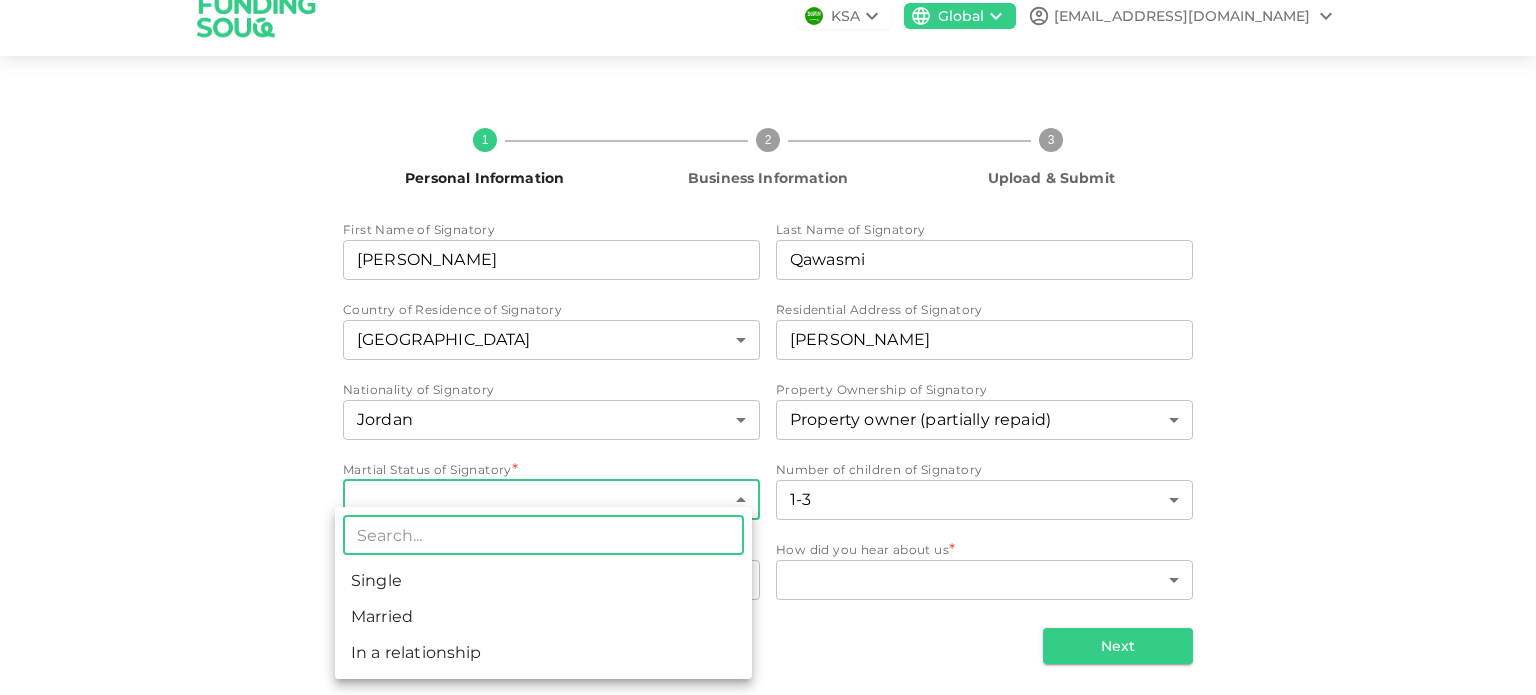 click on "KSA Global nexusspheres@gmail.com 1 Personal Information 2 Business Information 3 Upload & Submit   First Name of Signatory First Name of Signatory Osama First Name of Signatory   Last Name of Signatory Last Name of Signatory Qawasmi Last Name of Signatory   Country of Residence of Signatory United Arab Emirates 2 ​   Residential Address of Signatory Residential Address of Signatory Al Muroor Residential Address of Signatory   Nationality of Signatory Jordan 98 ​   Property Ownership of Signatory Property owner (partially repaid) 1 ​   Martial Status of Signatory * ​ ​   Number of children of Signatory 1-3 1 ​   Do you have an important public function? * ​ ​   How did you hear about us * ​ ​ Next
​ Single Married In a relationship" at bounding box center [768, 347] 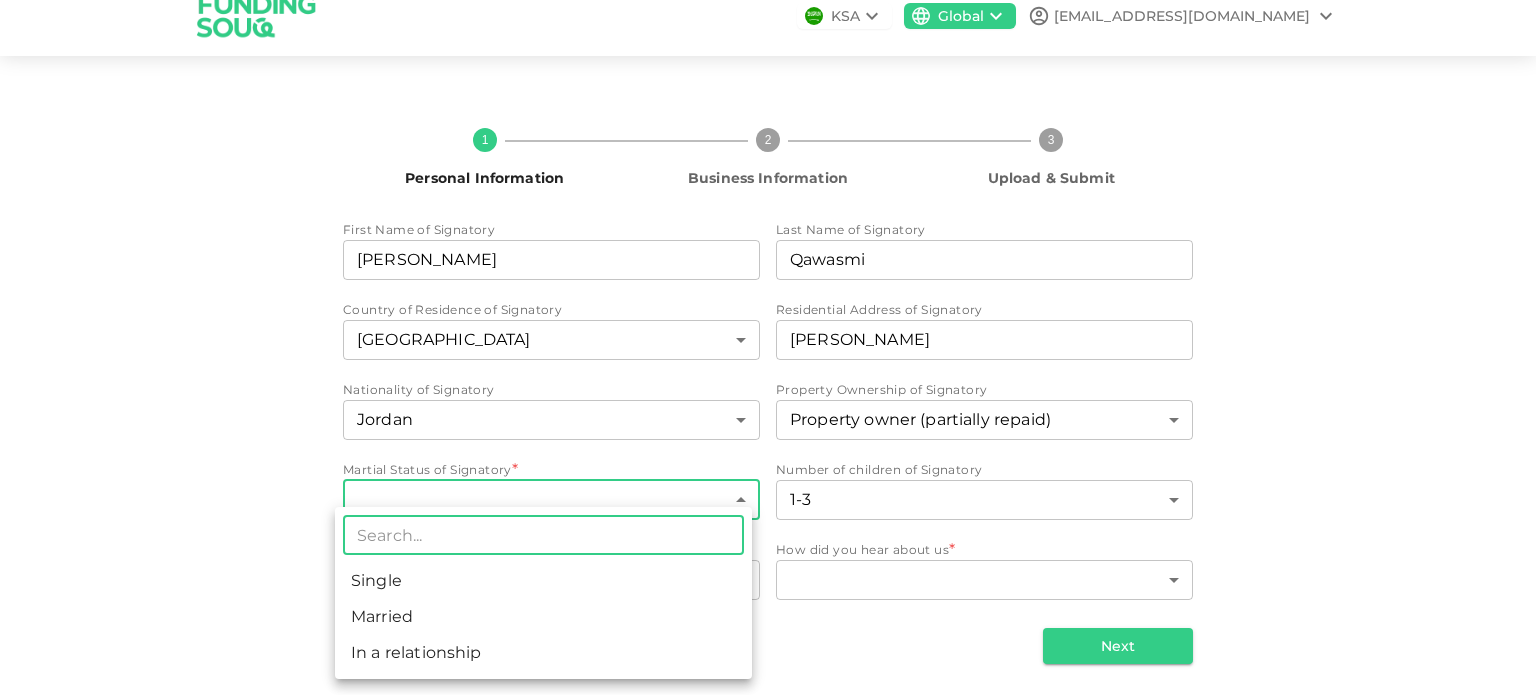 click on "Married" at bounding box center [543, 617] 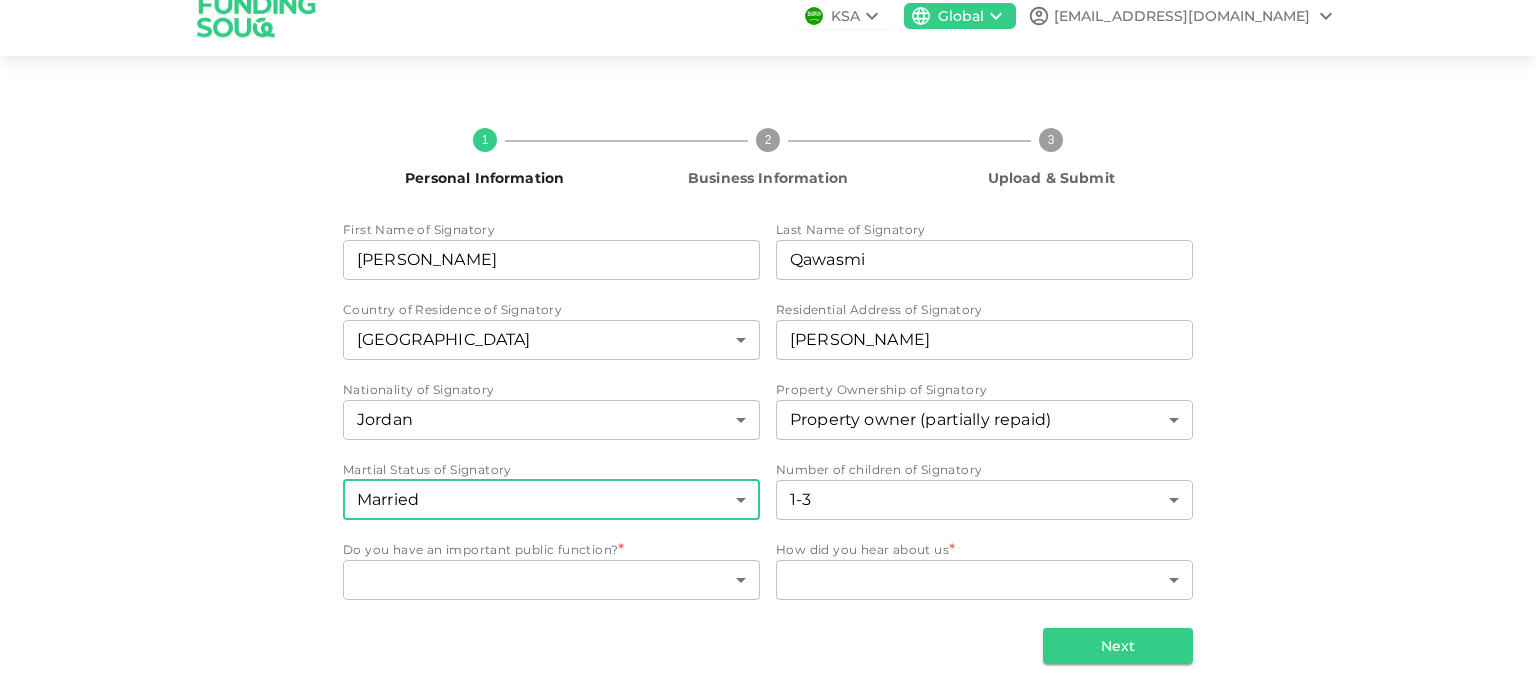 type on "2" 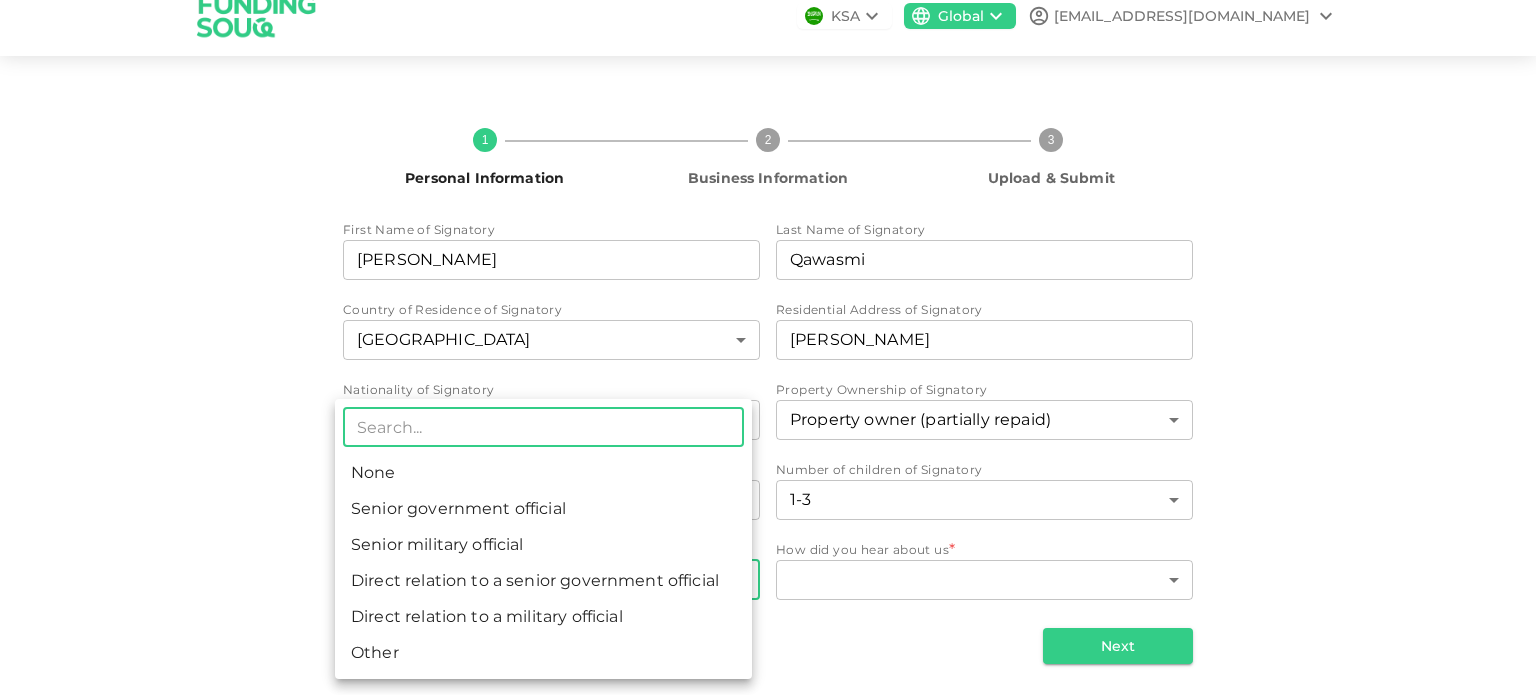 click on "KSA Global nexusspheres@gmail.com 1 Personal Information 2 Business Information 3 Upload & Submit   First Name of Signatory First Name of Signatory Osama First Name of Signatory   Last Name of Signatory Last Name of Signatory Qawasmi Last Name of Signatory   Country of Residence of Signatory United Arab Emirates 2 ​   Residential Address of Signatory Residential Address of Signatory Al Muroor Residential Address of Signatory   Nationality of Signatory Jordan 98 ​   Property Ownership of Signatory Property owner (partially repaid) 1 ​   Martial Status of Signatory Married 2 ​   Number of children of Signatory 1-3 1 ​   Do you have an important public function? * ​ ​   How did you hear about us * ​ ​ Next
​ None Senior government official Senior military official Direct relation to a senior government official Direct relation to a military official Other" at bounding box center (768, 347) 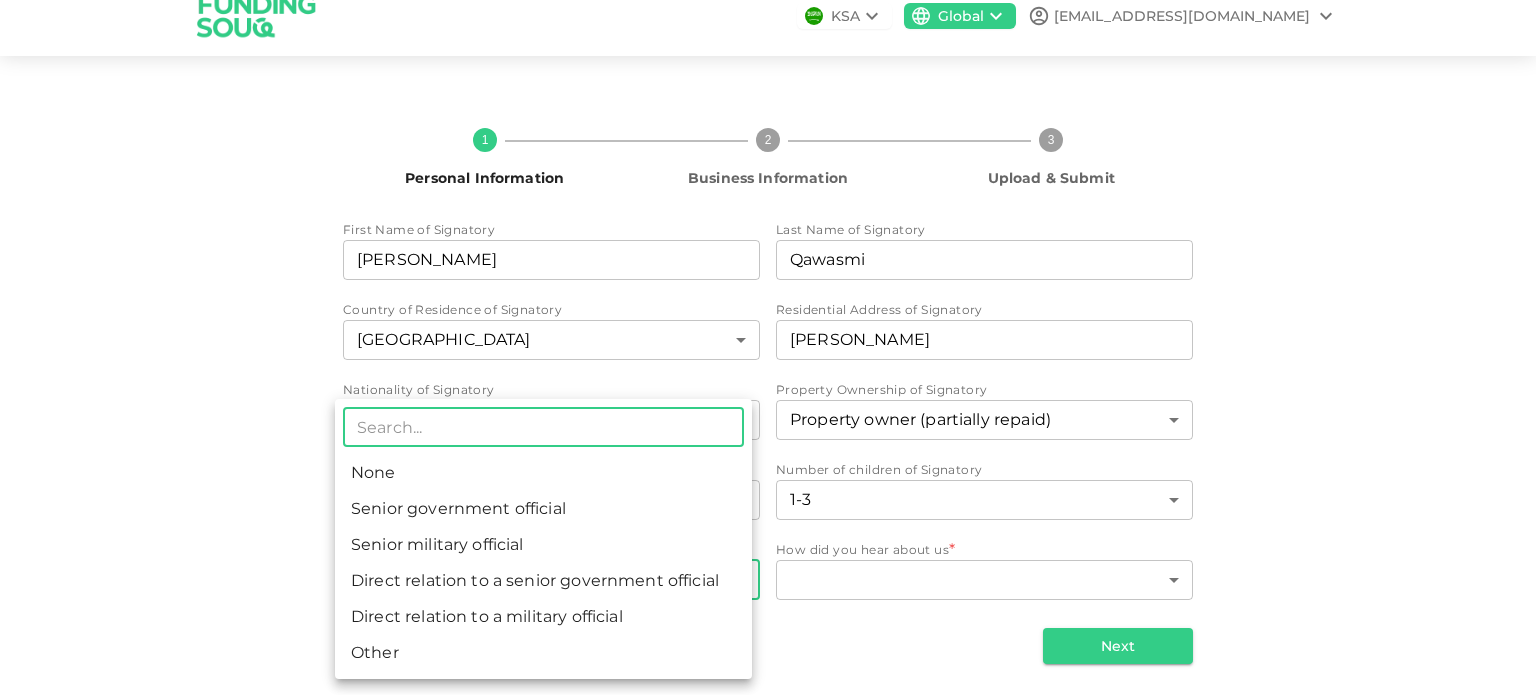 click on "None" at bounding box center (543, 473) 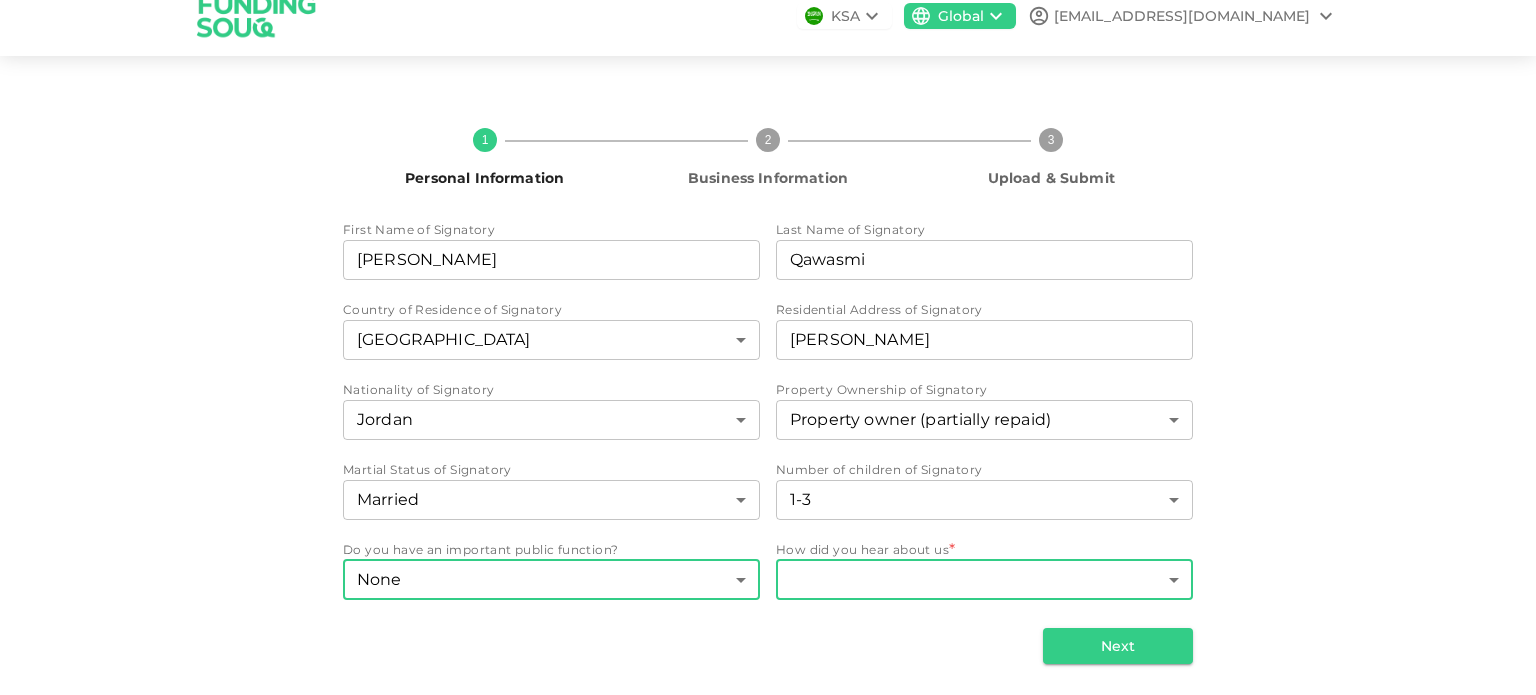 click on "KSA Global nexusspheres@gmail.com 1 Personal Information 2 Business Information 3 Upload & Submit   First Name of Signatory First Name of Signatory Osama First Name of Signatory   Last Name of Signatory Last Name of Signatory Qawasmi Last Name of Signatory   Country of Residence of Signatory United Arab Emirates 2 ​   Residential Address of Signatory Residential Address of Signatory Al Muroor Residential Address of Signatory   Nationality of Signatory Jordan 98 ​   Property Ownership of Signatory Property owner (partially repaid) 1 ​   Martial Status of Signatory Married 2 ​   Number of children of Signatory 1-3 1 ​   Do you have an important public function? None 1 ​   How did you hear about us * ​ ​ Next" at bounding box center (768, 347) 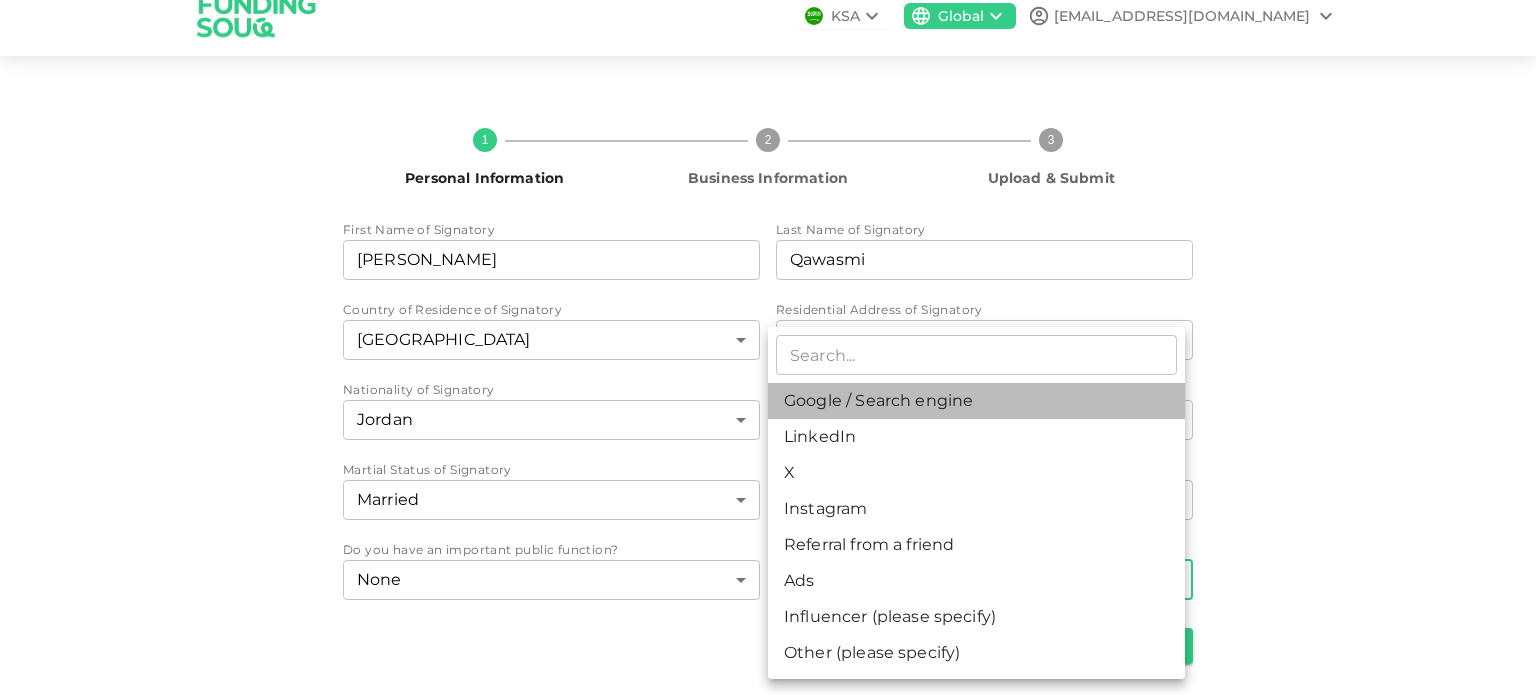 click on "Google / Search engine" at bounding box center [976, 401] 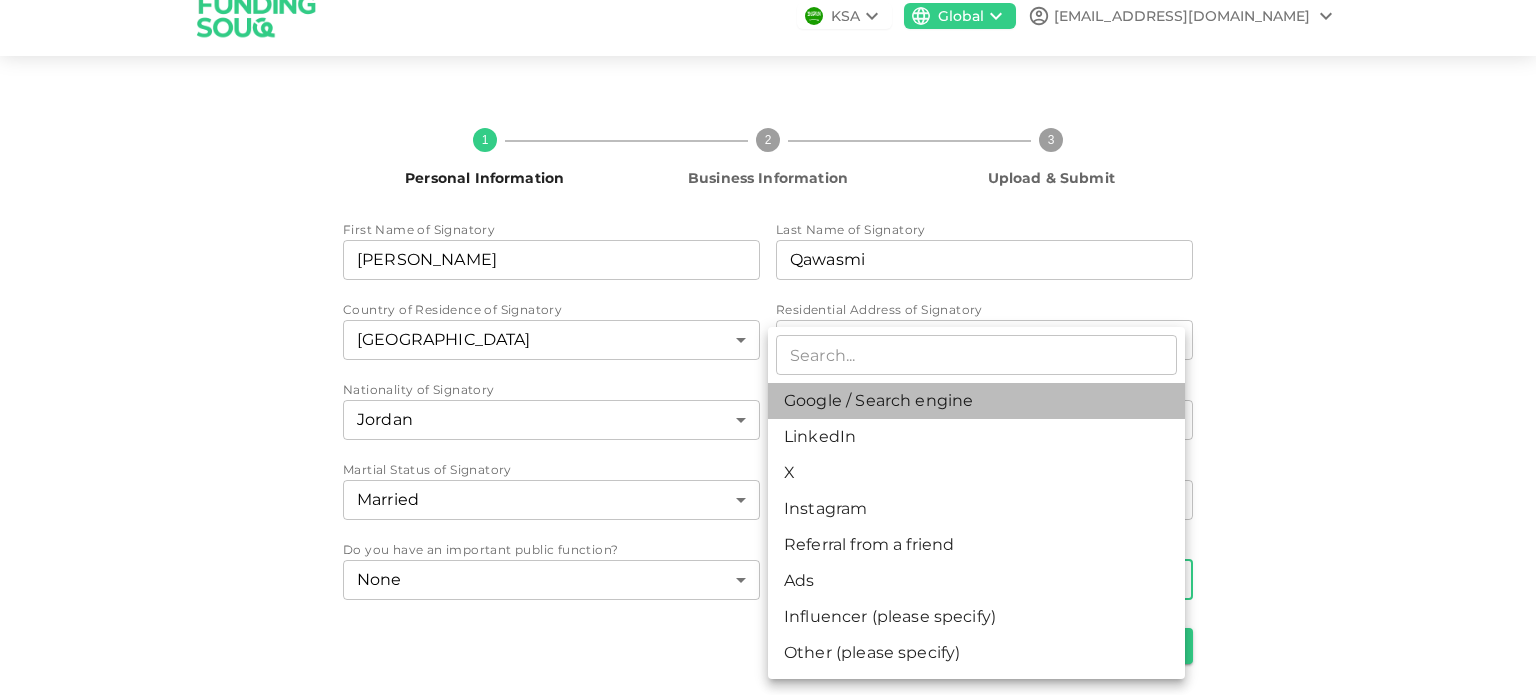 type on "1" 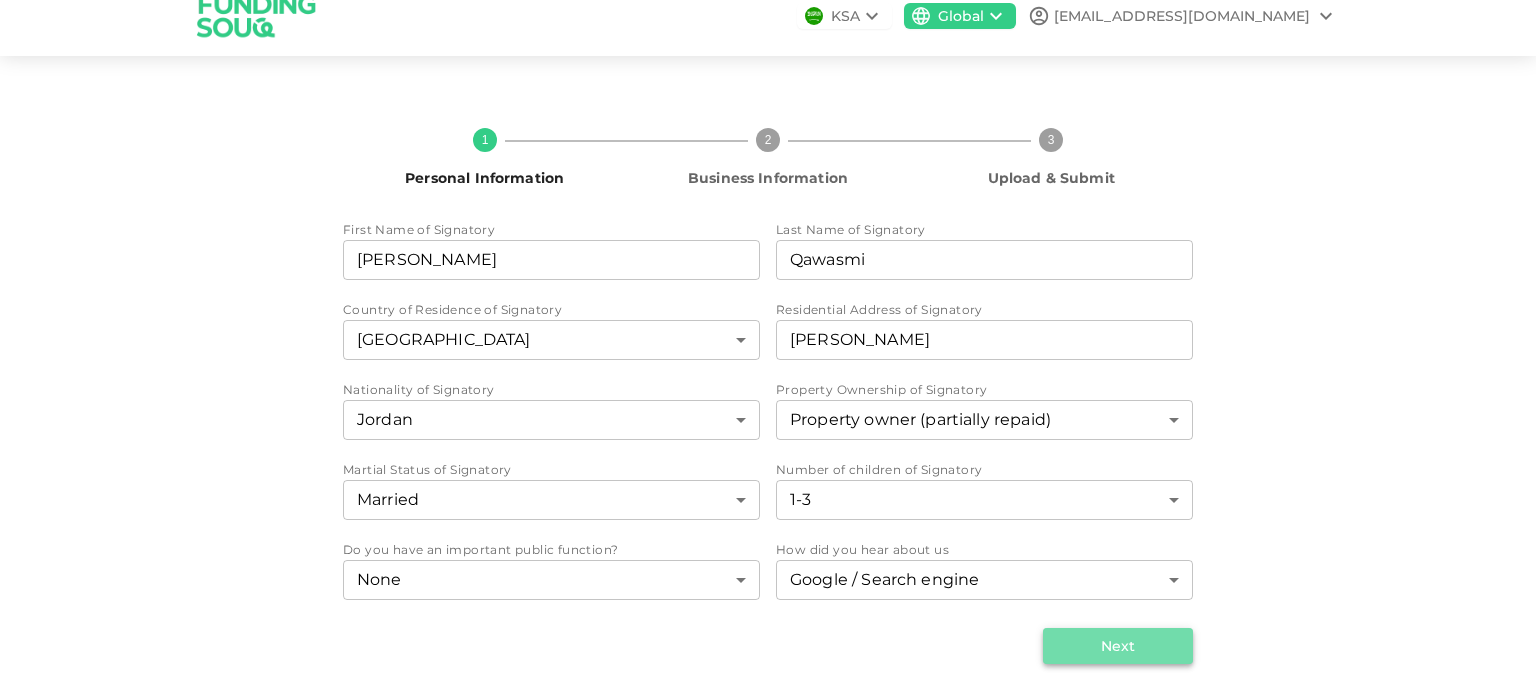click on "Next" at bounding box center (1118, 646) 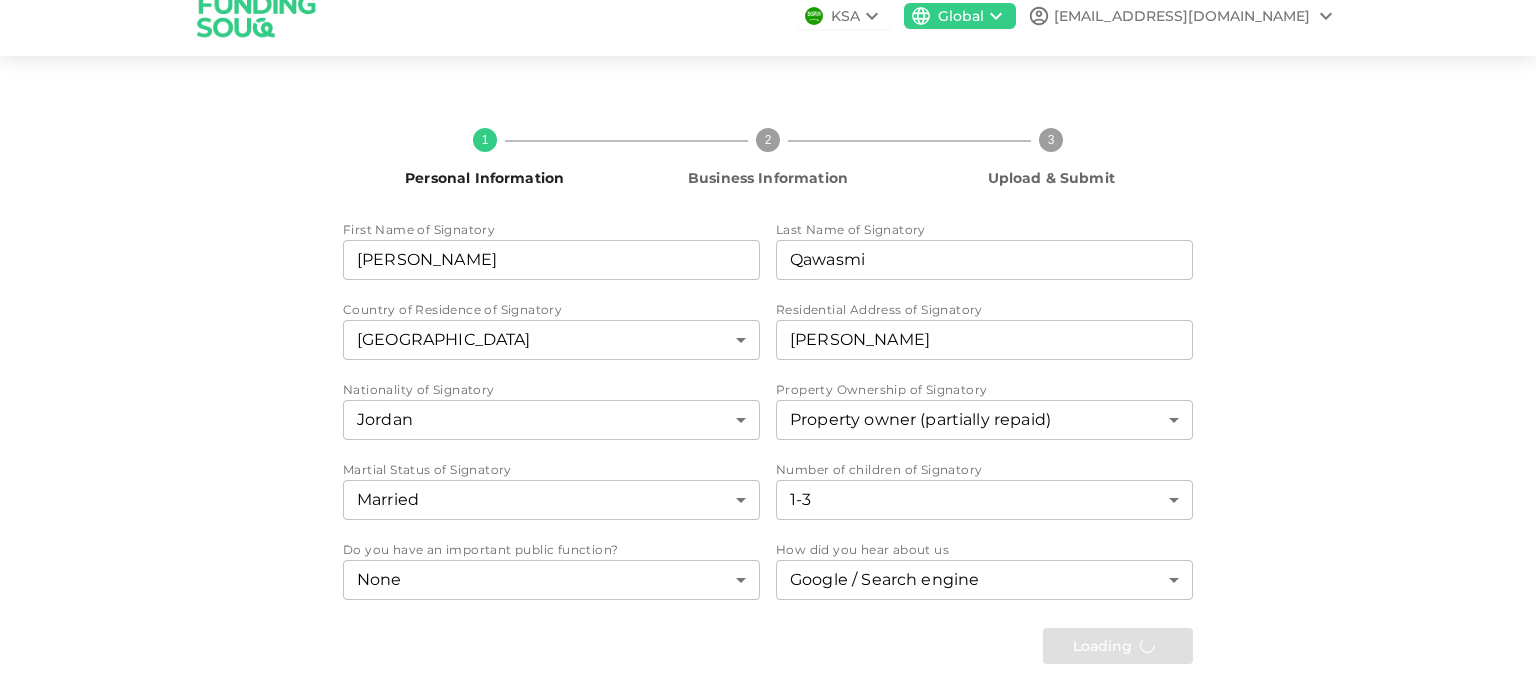 scroll, scrollTop: 0, scrollLeft: 0, axis: both 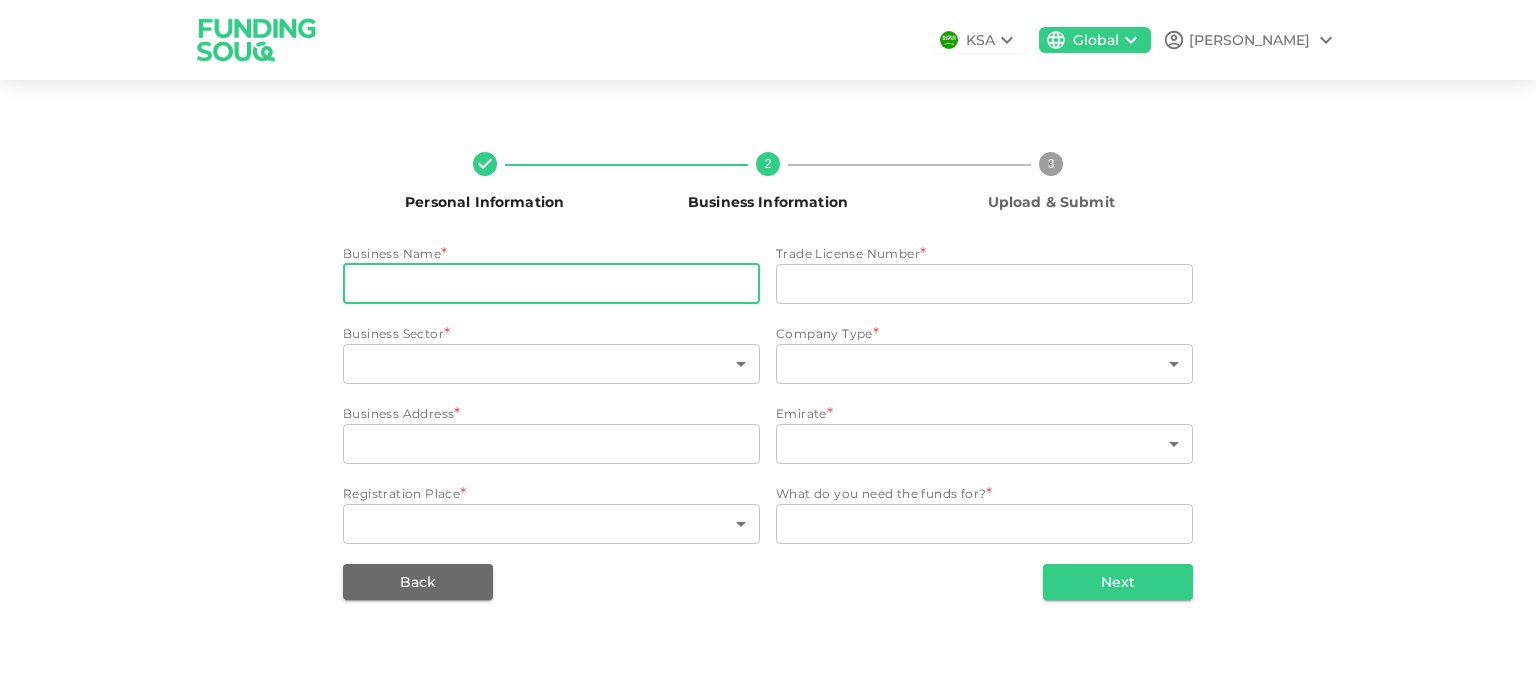click on "businessName" at bounding box center (551, 284) 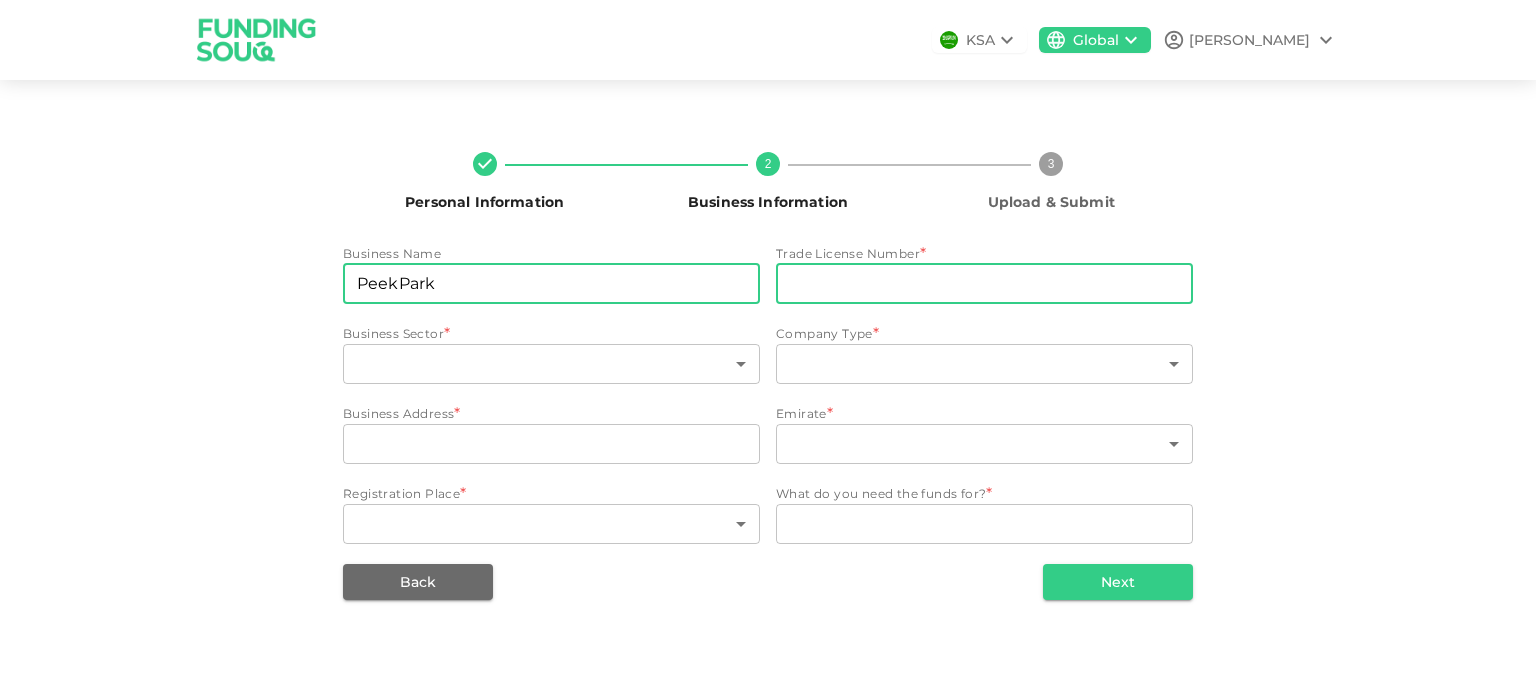 type on "PeekPark" 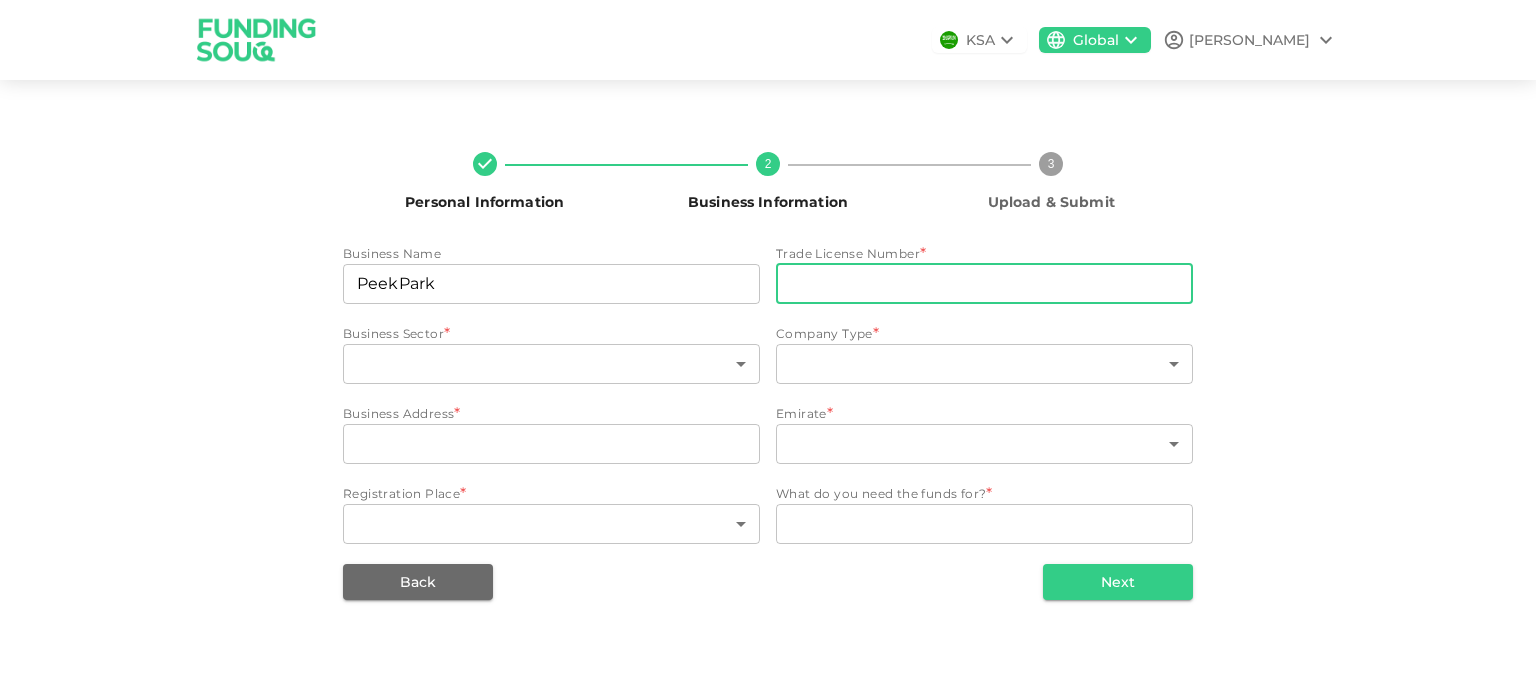 click on "tradeLicenseNumber" at bounding box center (984, 284) 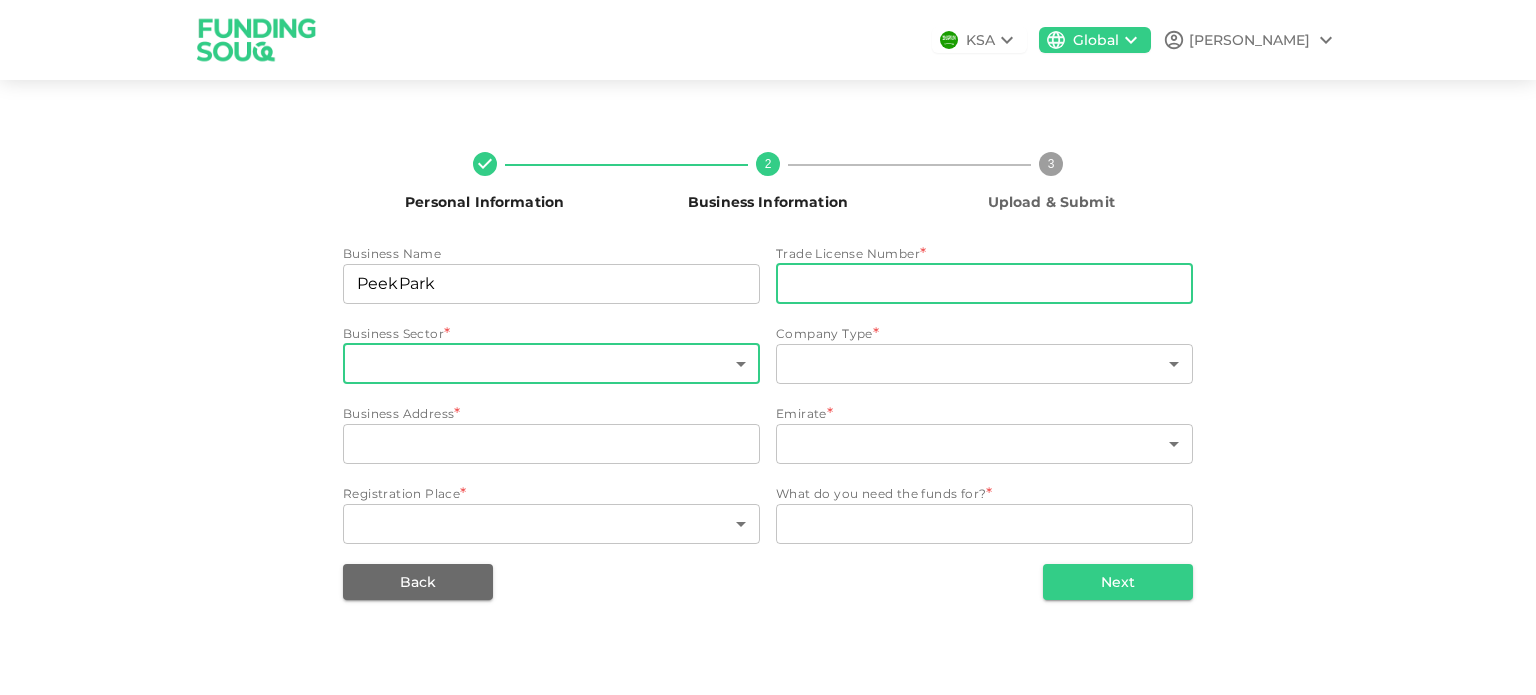 click on "KSA Global Osama Personal Information 2 Business Information 3 Upload & Submit   Business Name businessName PeekPark businessName   Trade License Number * tradeLicenseNumber tradeLicenseNumber   Business Sector * ​ ​   Company Type * ​ ​   Business Address * businessAddress businessAddress   Emirate * ​ ​   Registration Place * ​ ​   What do you need the funds for? * WhatDoYouNeedFundsFor x WhatDoYouNeedFundsFor Back Next" at bounding box center (768, 347) 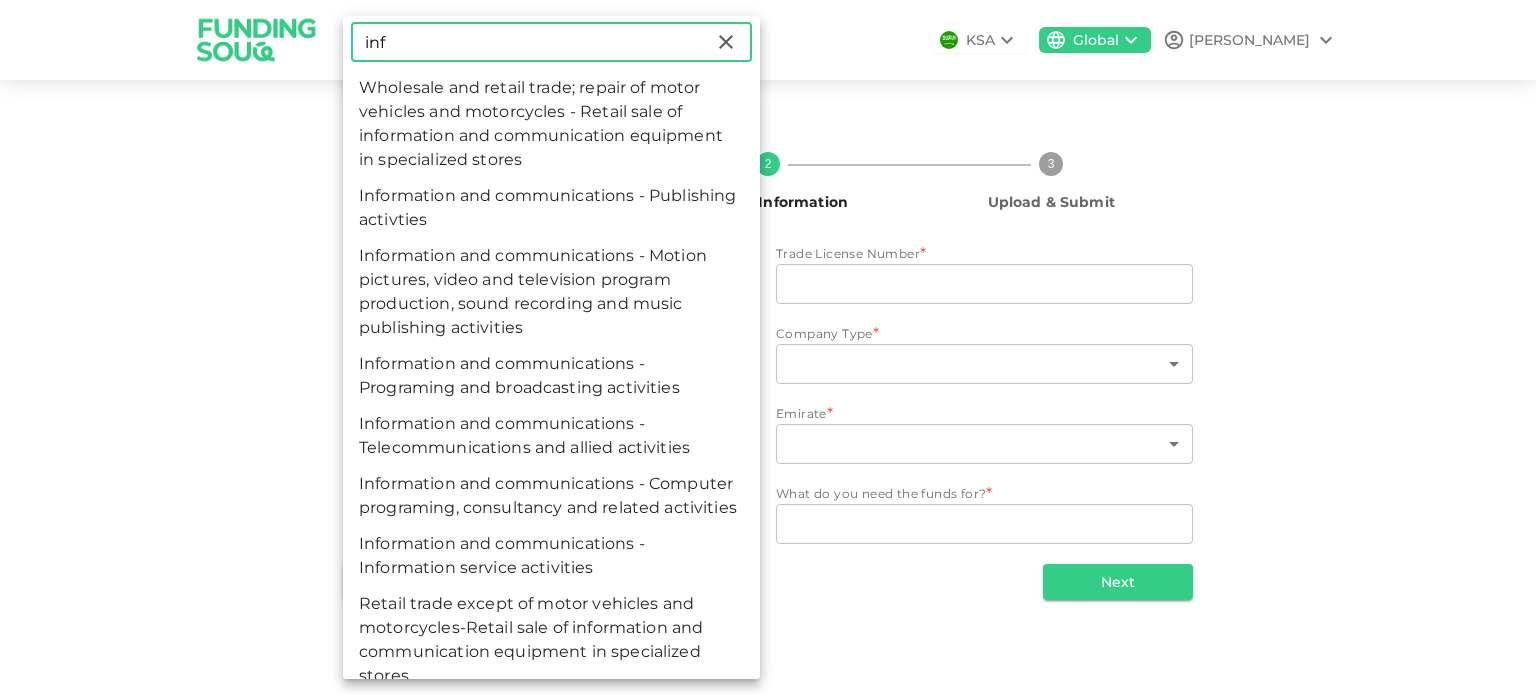 scroll, scrollTop: 0, scrollLeft: 0, axis: both 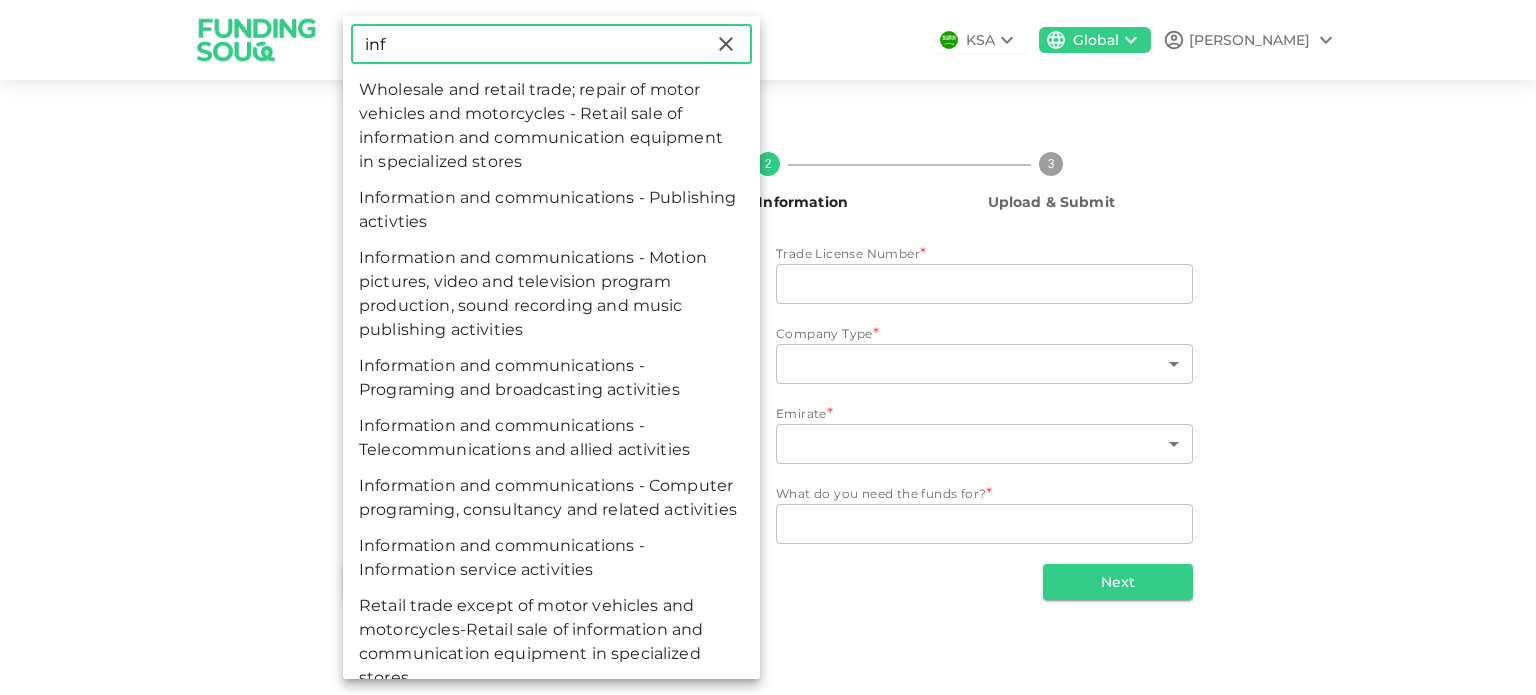 type on "inf" 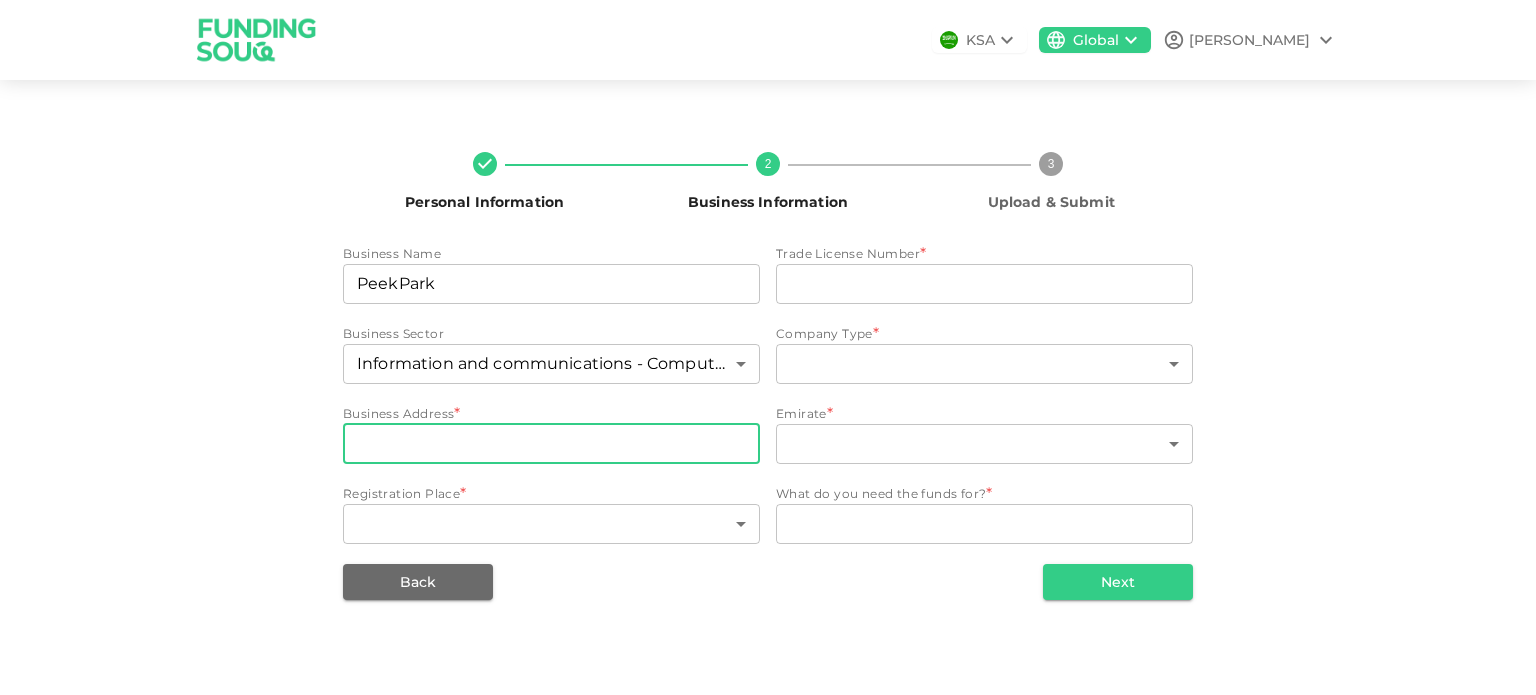 click on "businessAddress" at bounding box center [551, 444] 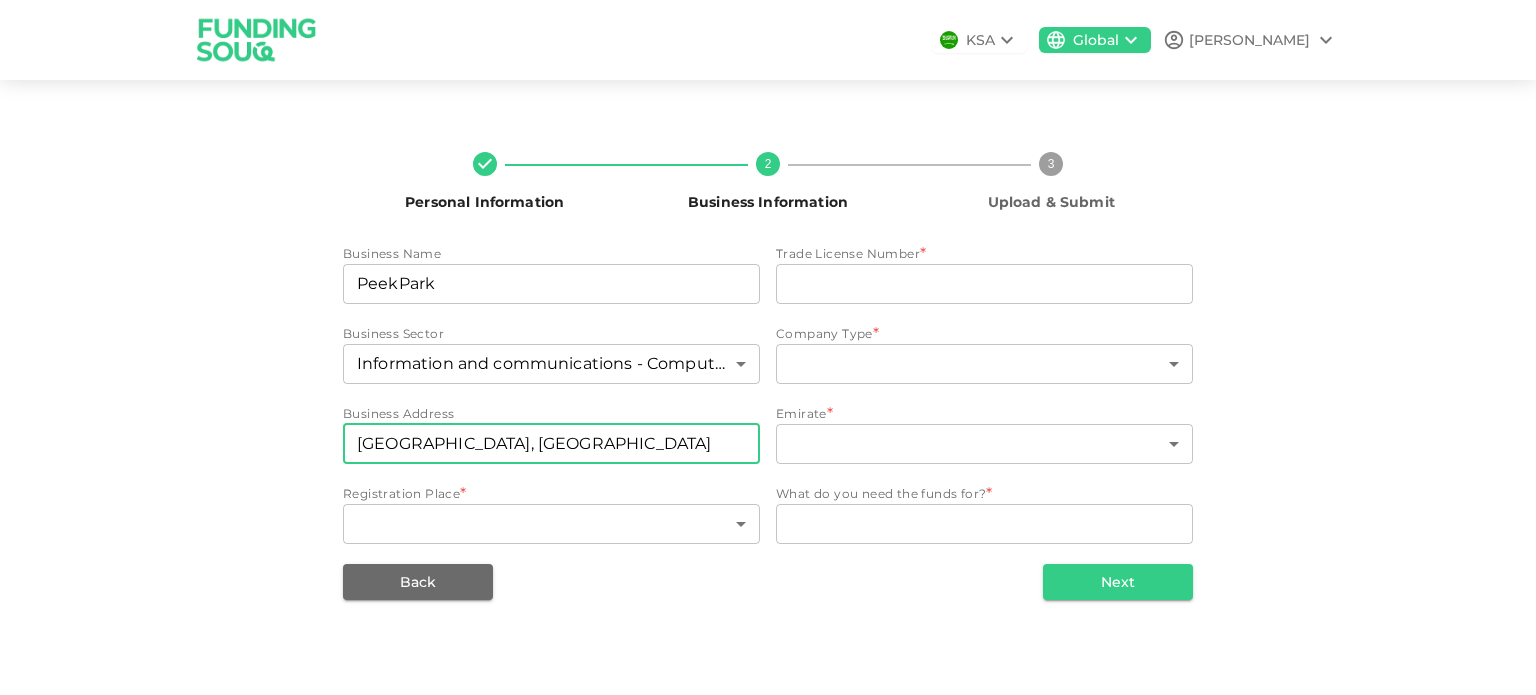 drag, startPoint x: 549, startPoint y: 445, endPoint x: 456, endPoint y: 443, distance: 93.0215 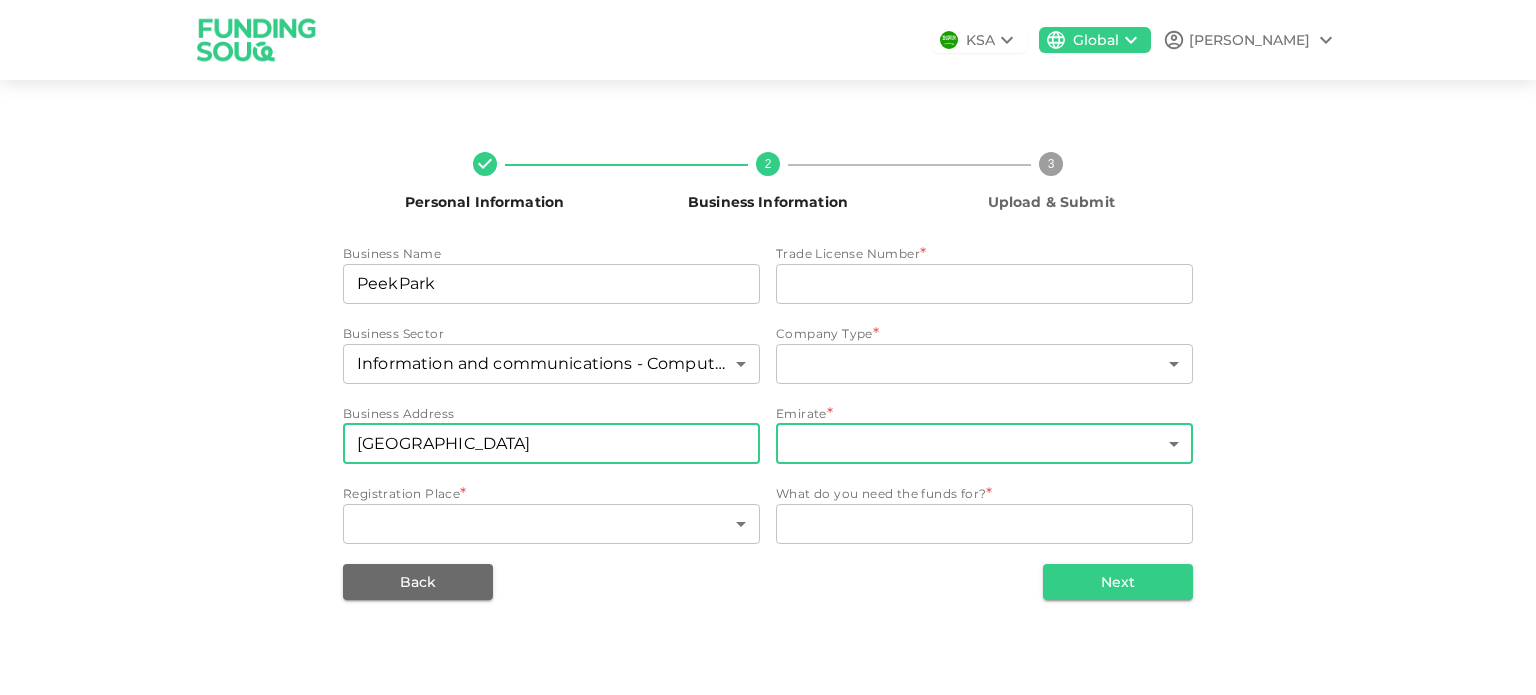type on "Abu Dhabi" 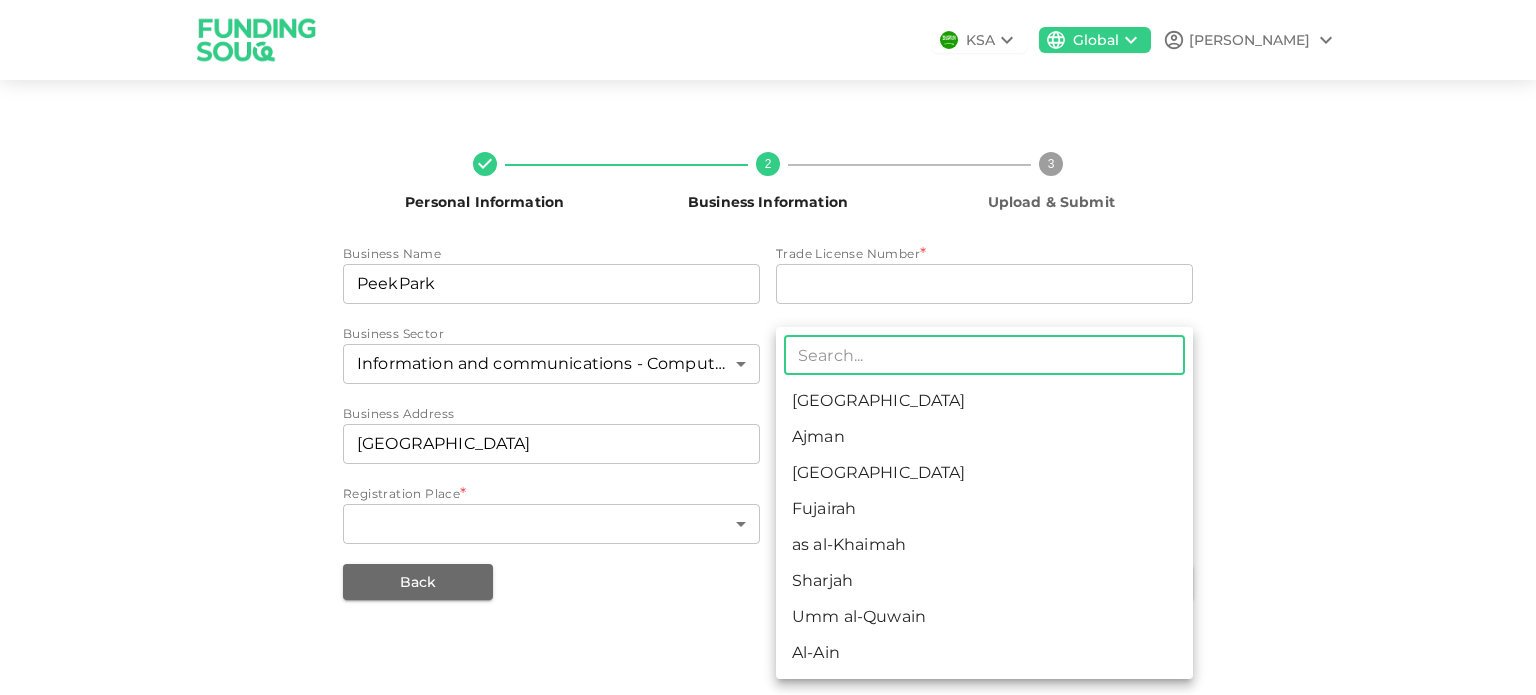 click on "KSA Global Osama Personal Information 2 Business Information 3 Upload & Submit   Business Name businessName PeekPark businessName   Trade License Number * tradeLicenseNumber tradeLicenseNumber   Business Sector Information and communications - Computer programing, consultancy and related activities 96 ​   Company Type * ​ ​   Business Address businessAddress Abu Dhabi businessAddress   Emirate * ​ ​   Registration Place * ​ ​   What do you need the funds for? * WhatDoYouNeedFundsFor x WhatDoYouNeedFundsFor Back Next
​ Abu Dhabi Ajman Dubai Fujairah as al-Khaimah Sharjah Umm al-Quwain Al-Ain" at bounding box center [768, 347] 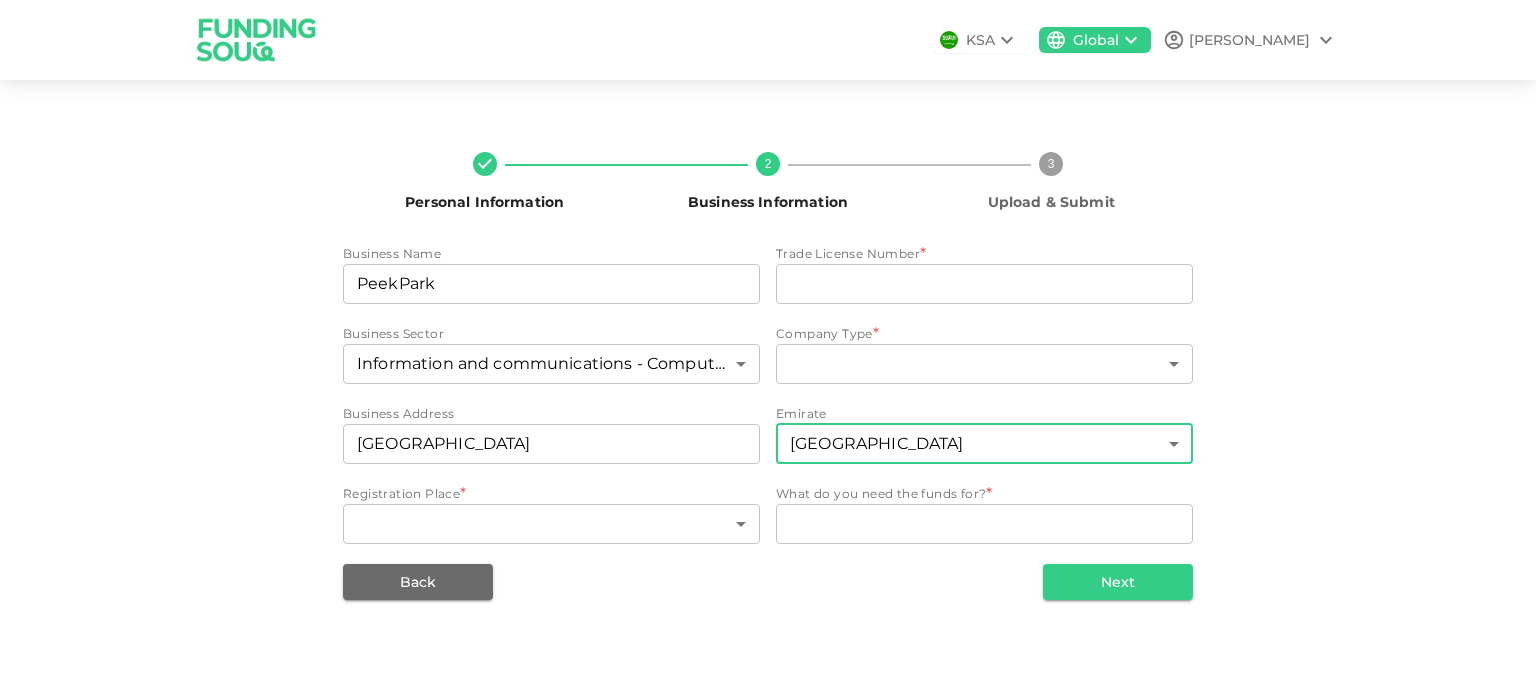 type on "1" 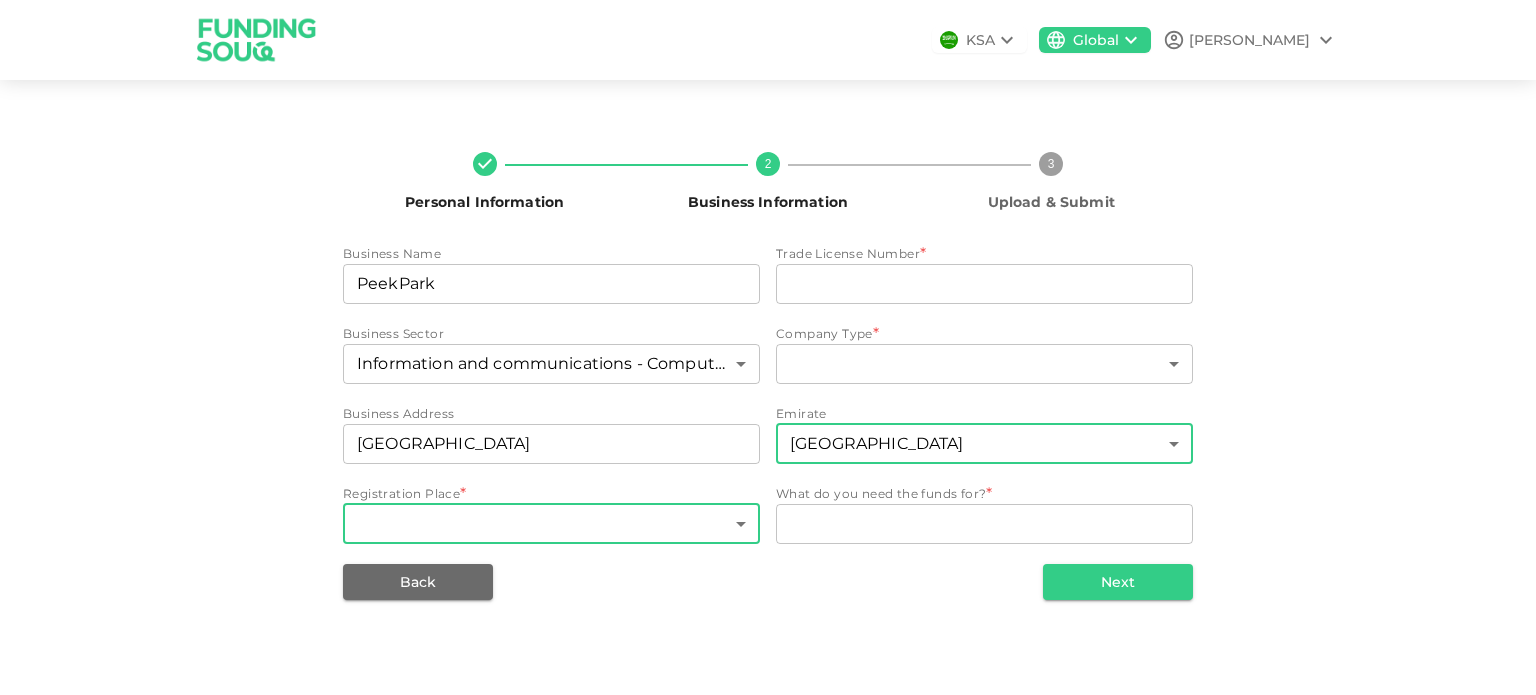click on "KSA Global Osama Personal Information 2 Business Information 3 Upload & Submit   Business Name businessName PeekPark businessName   Trade License Number * tradeLicenseNumber tradeLicenseNumber   Business Sector Information and communications - Computer programing, consultancy and related activities 96 ​   Company Type * ​ ​   Business Address businessAddress Abu Dhabi businessAddress   Emirate Abu Dhabi 1 ​   Registration Place * ​ ​   What do you need the funds for? * WhatDoYouNeedFundsFor x WhatDoYouNeedFundsFor Back Next" at bounding box center (768, 347) 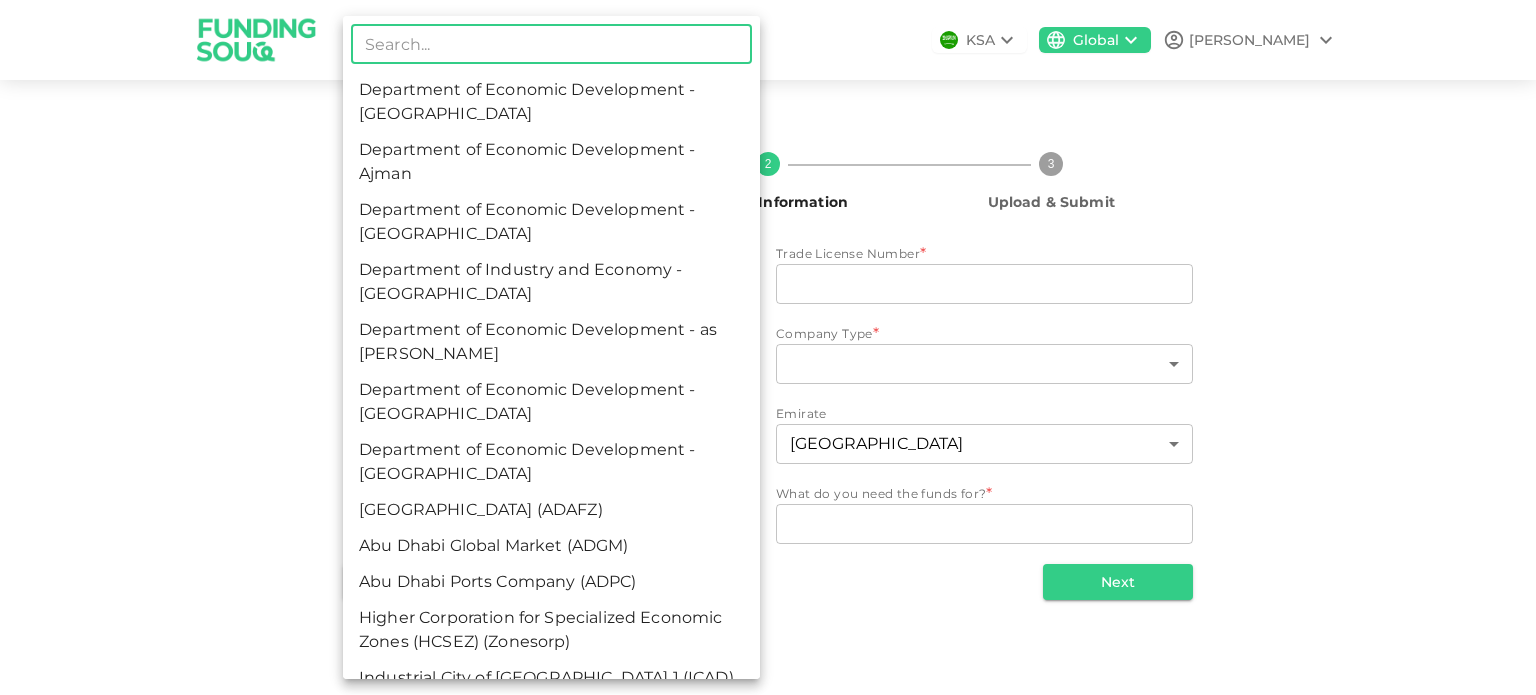 click on "Department of Economic Development - Abu Dhabi" at bounding box center (551, 102) 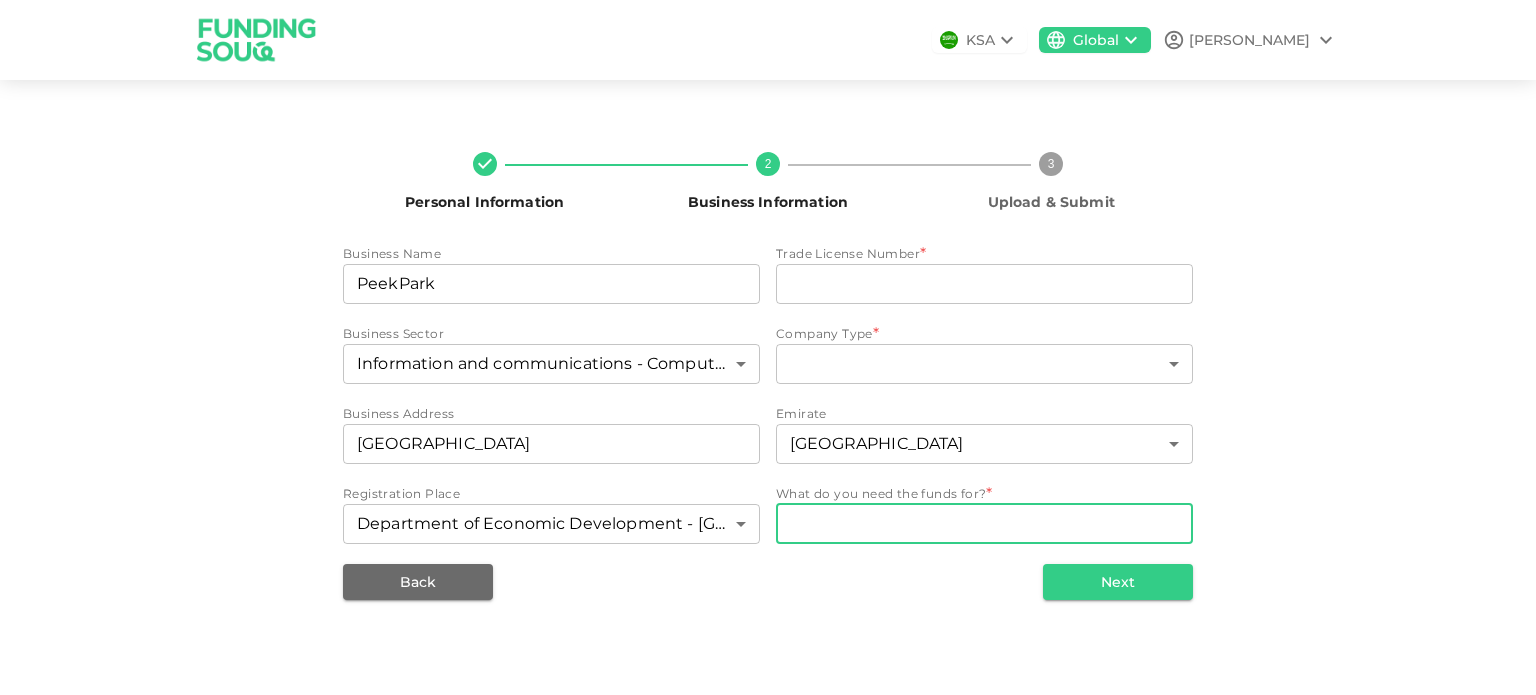 click on "WhatDoYouNeedFundsFor" at bounding box center (984, 523) 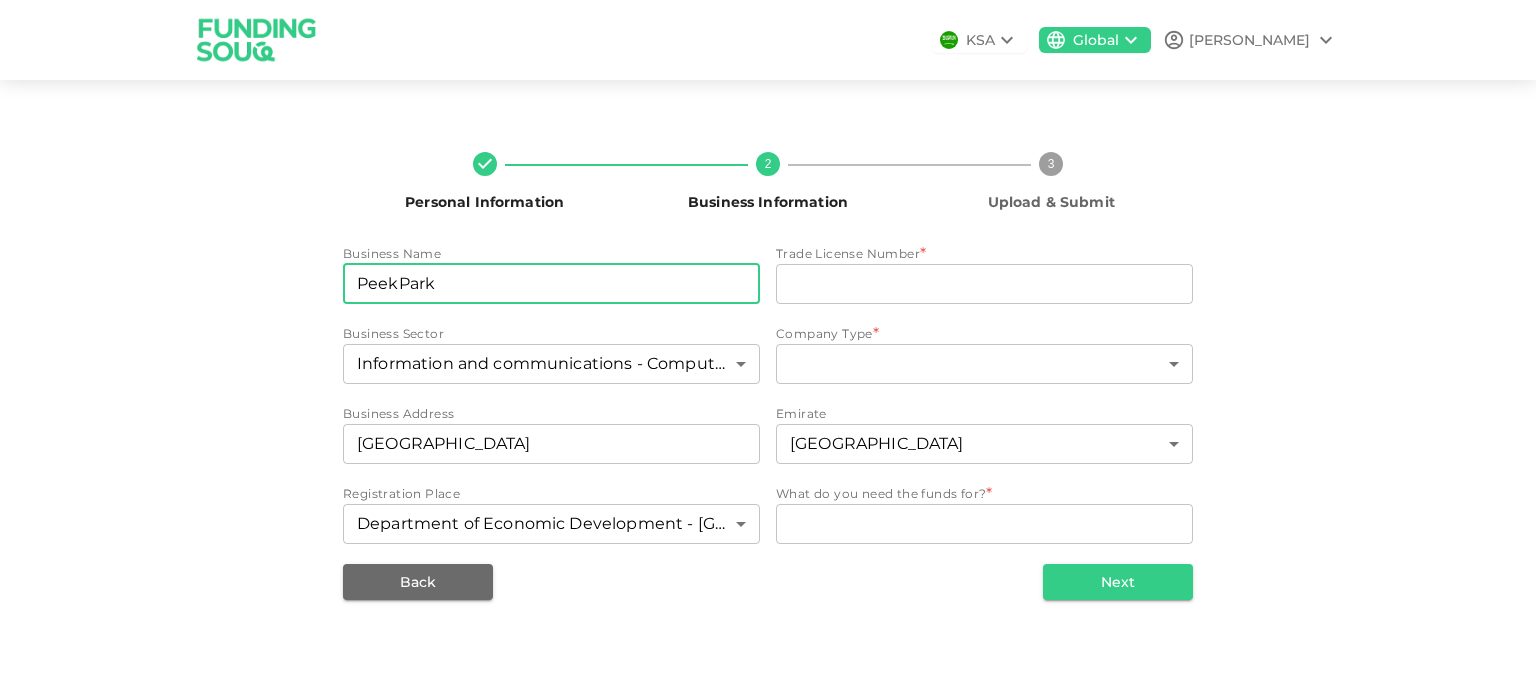 drag, startPoint x: 487, startPoint y: 282, endPoint x: 348, endPoint y: 280, distance: 139.01439 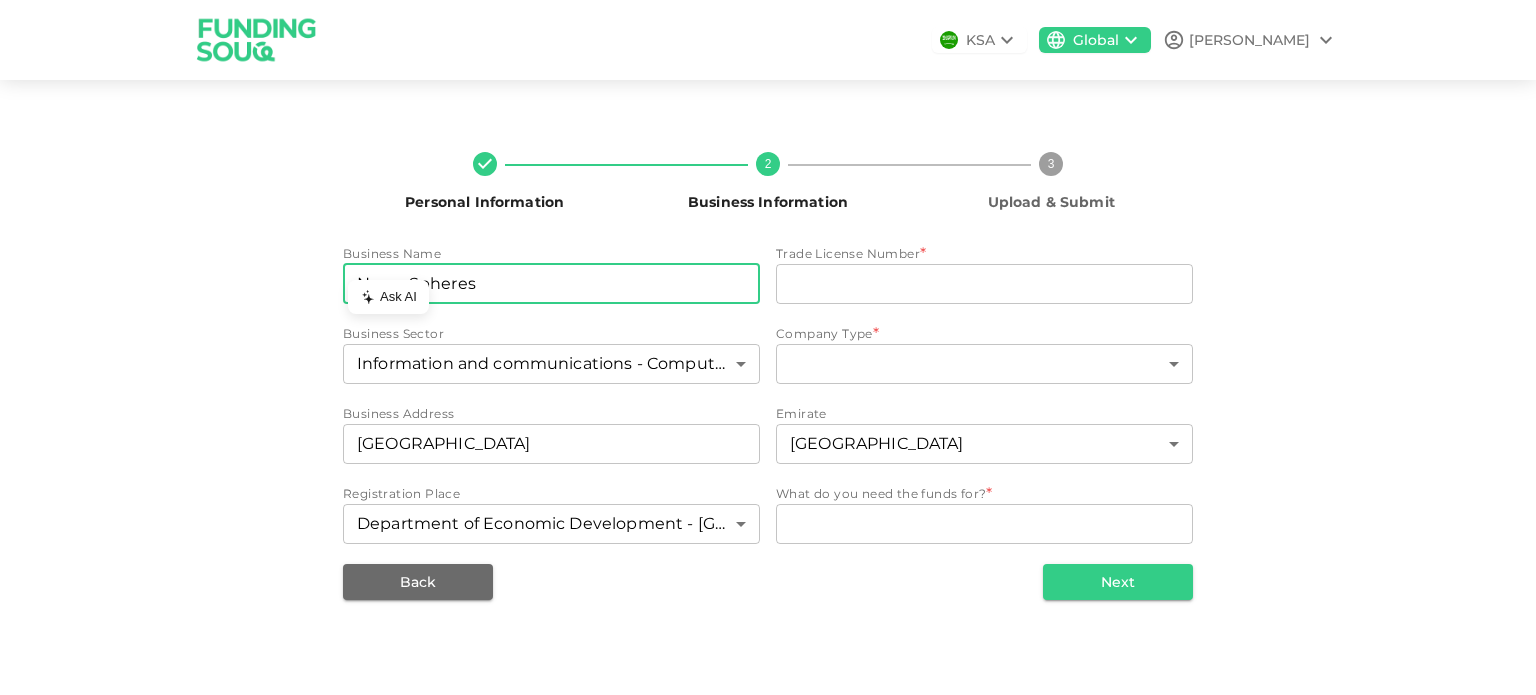 type on "NexusSpheres" 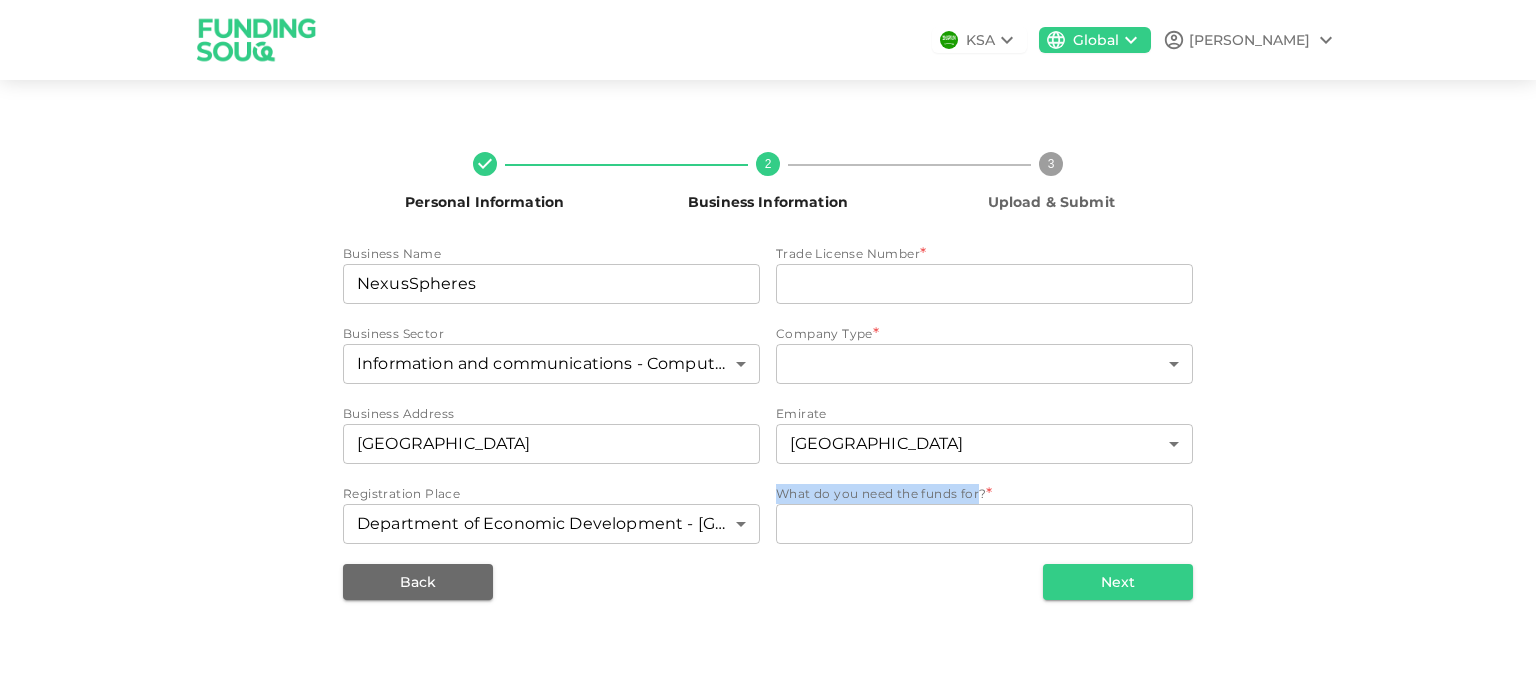 drag, startPoint x: 780, startPoint y: 491, endPoint x: 982, endPoint y: 483, distance: 202.15836 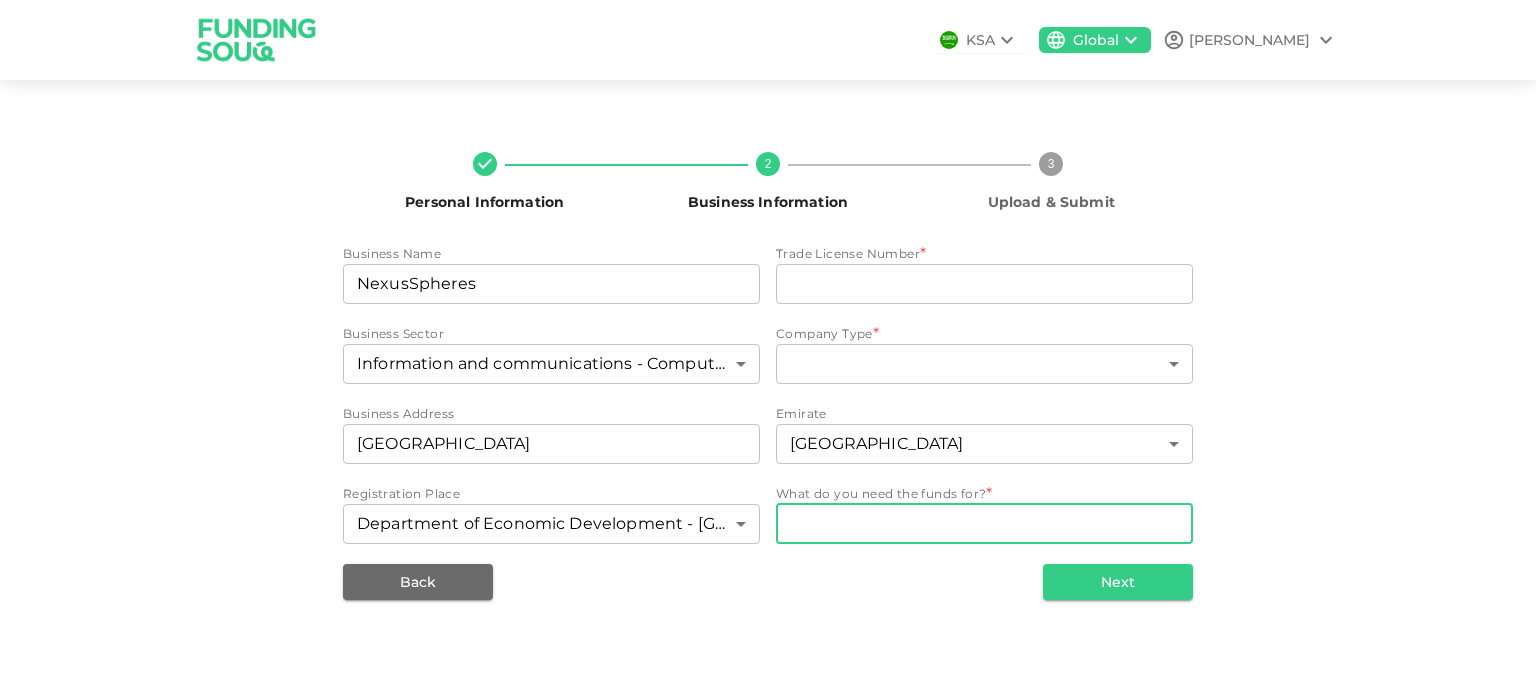 click on "WhatDoYouNeedFundsFor" at bounding box center [984, 523] 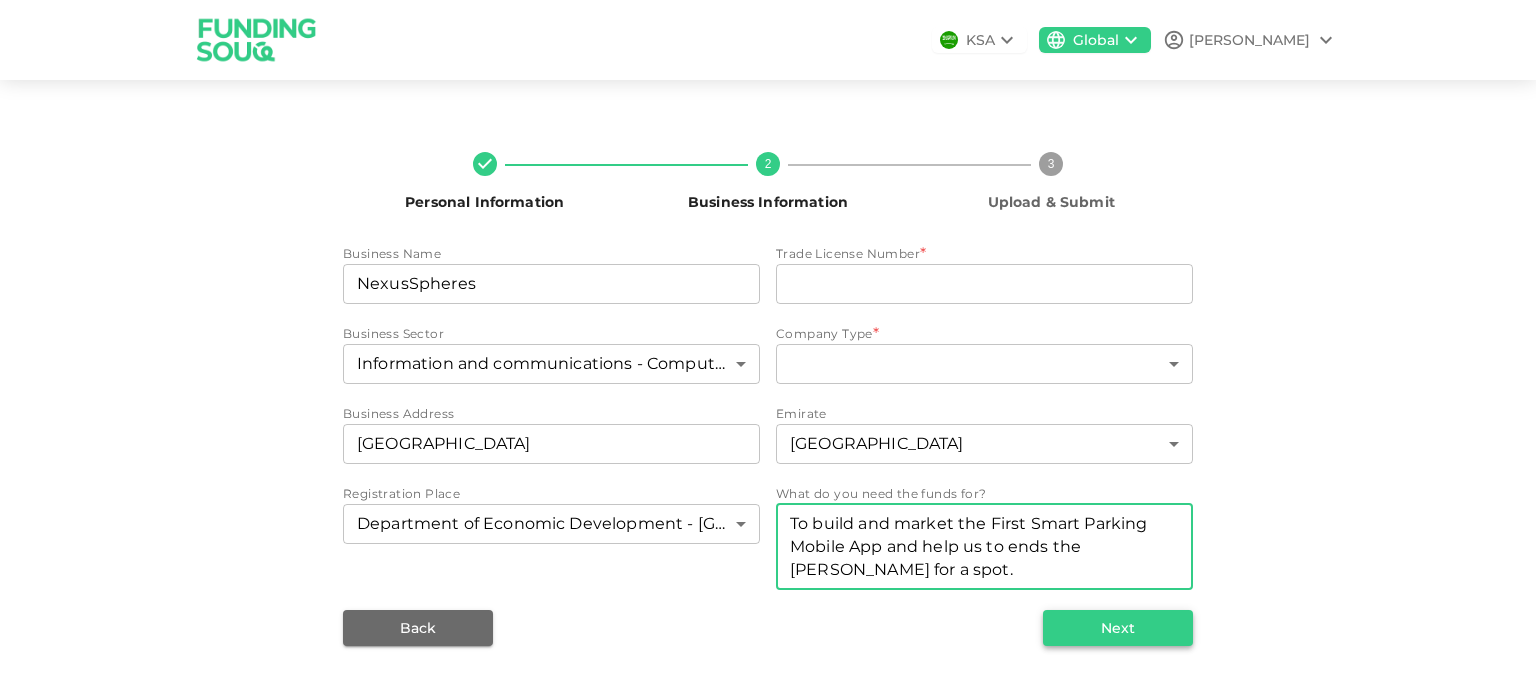 type on "To build and market the First Smart Parking Mobile App and help us to ends the hunt for a spot." 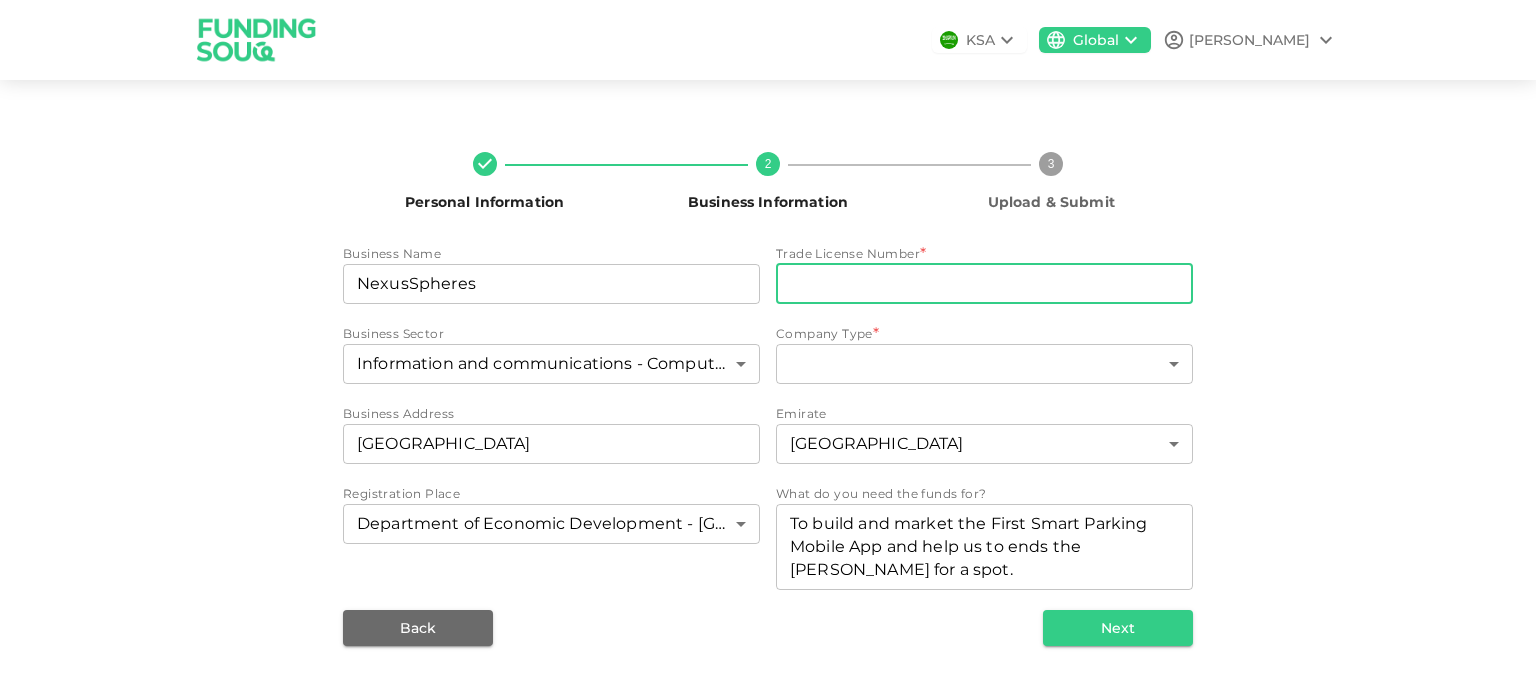 drag, startPoint x: 1090, startPoint y: 624, endPoint x: 919, endPoint y: 286, distance: 378.79413 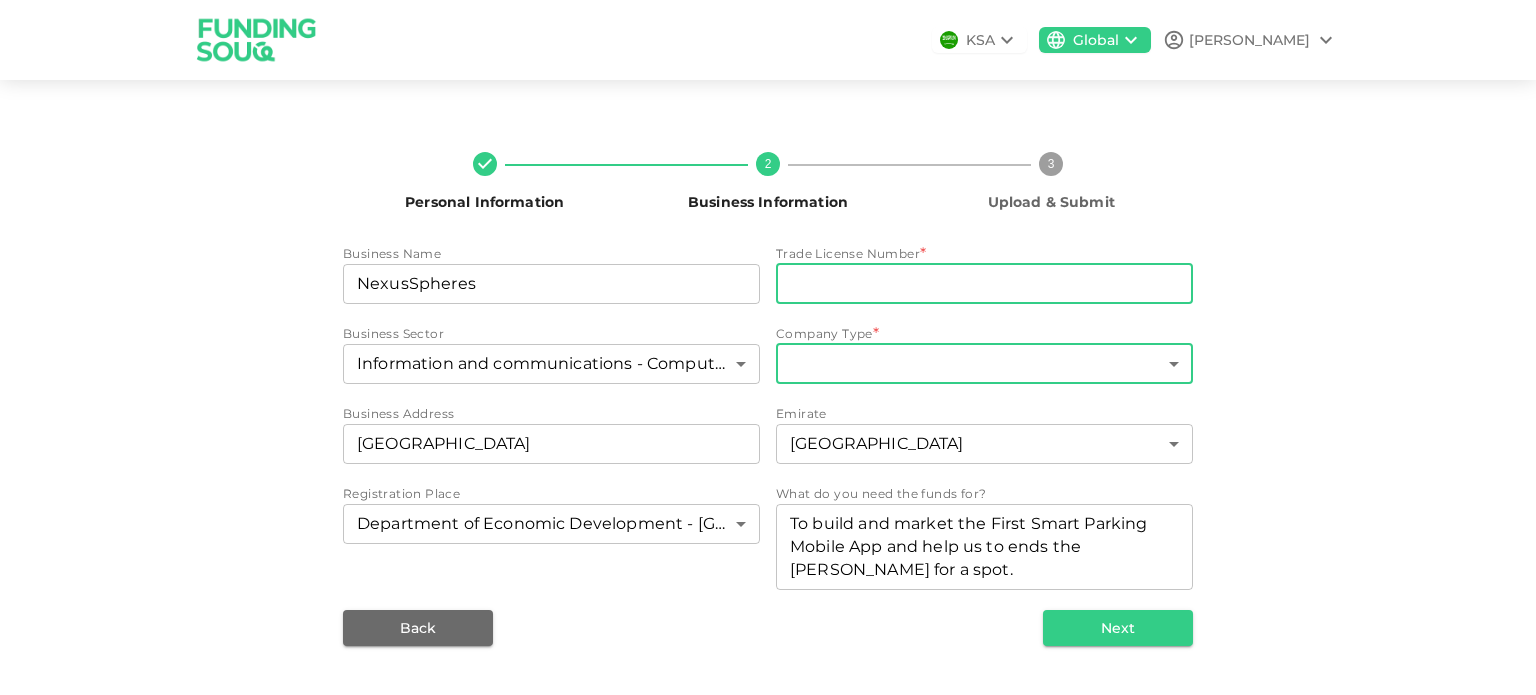 paste on "CN-5976120" 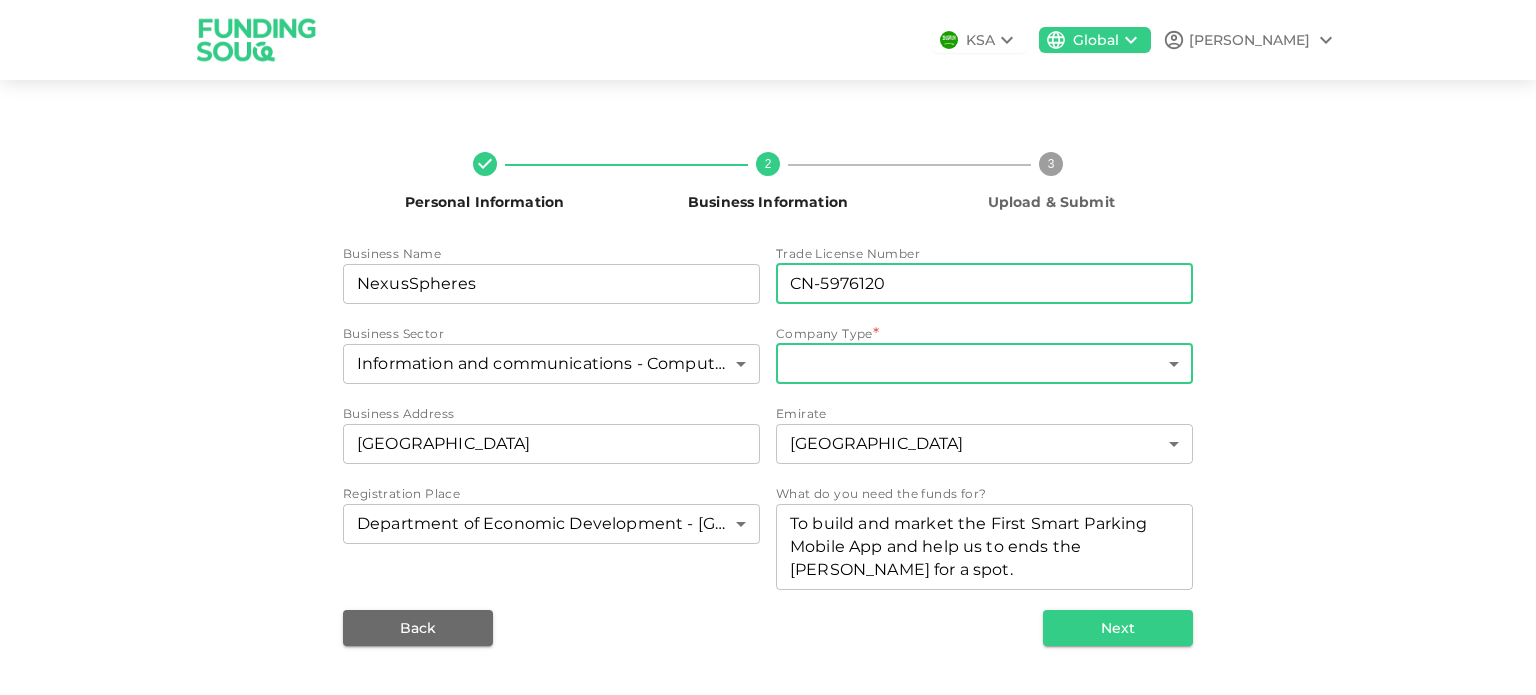 type on "CN-5976120" 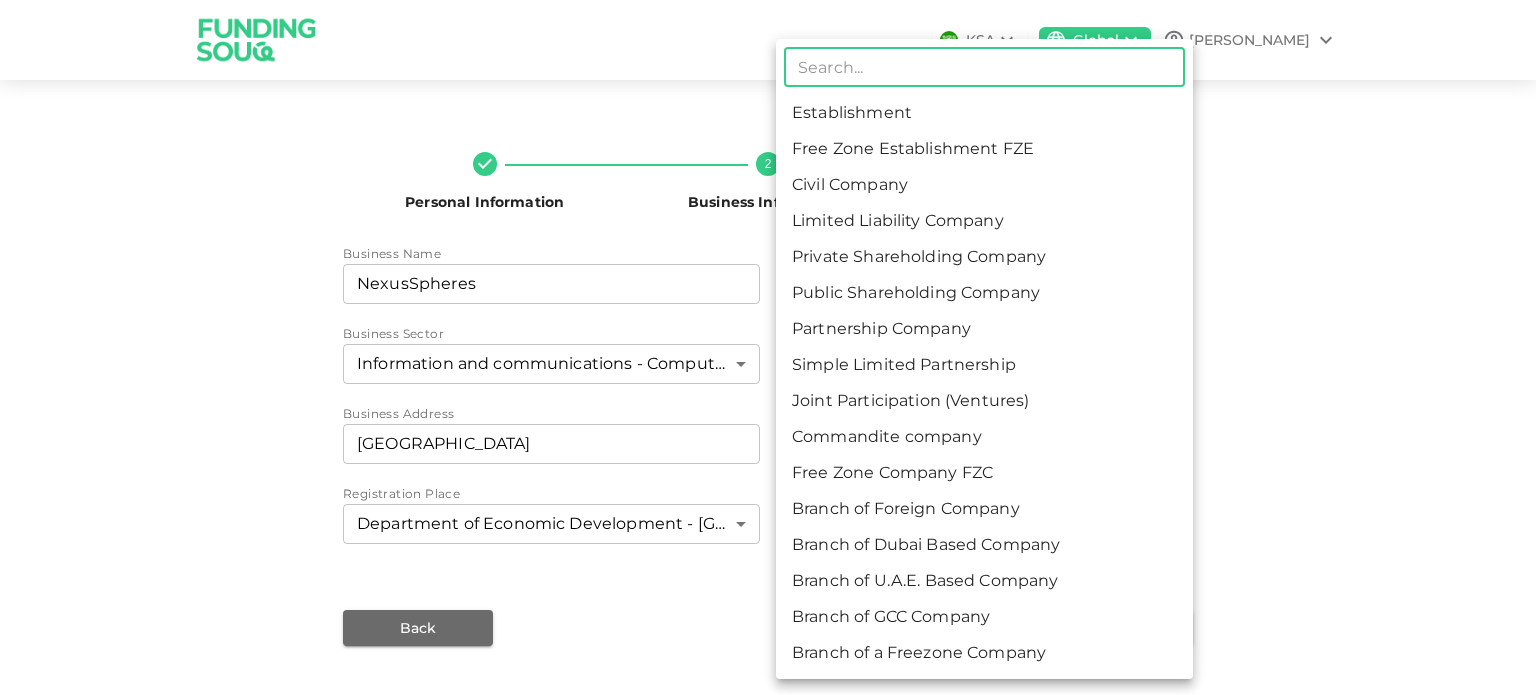 click on "KSA Global Osama Personal Information 2 Business Information 3 Upload & Submit   Business Name businessName NexusSpheres businessName   Trade License Number tradeLicenseNumber CN-5976120 tradeLicenseNumber   Business Sector Information and communications - Computer programing, consultancy and related activities 96 ​   Company Type * ​ ​   Business Address businessAddress Abu Dhabi businessAddress   Emirate Abu Dhabi 1 ​   Registration Place Department of Economic Development - Abu Dhabi 1 ​   What do you need the funds for? WhatDoYouNeedFundsFor To build and market the First Smart Parking Mobile App and help us to ends the hunt for a spot.  x WhatDoYouNeedFundsFor Back Next
​ Establishment Free Zone Establishment FZE Civil Company Limited Liability Company Private Shareholding Company Public Shareholding Company Partnership Company Simple Limited Partnership Joint Participation (Ventures) Commandite company Free Zone Company FZC Branch of Foreign Company Branch of Dubai Based Company" at bounding box center [768, 347] 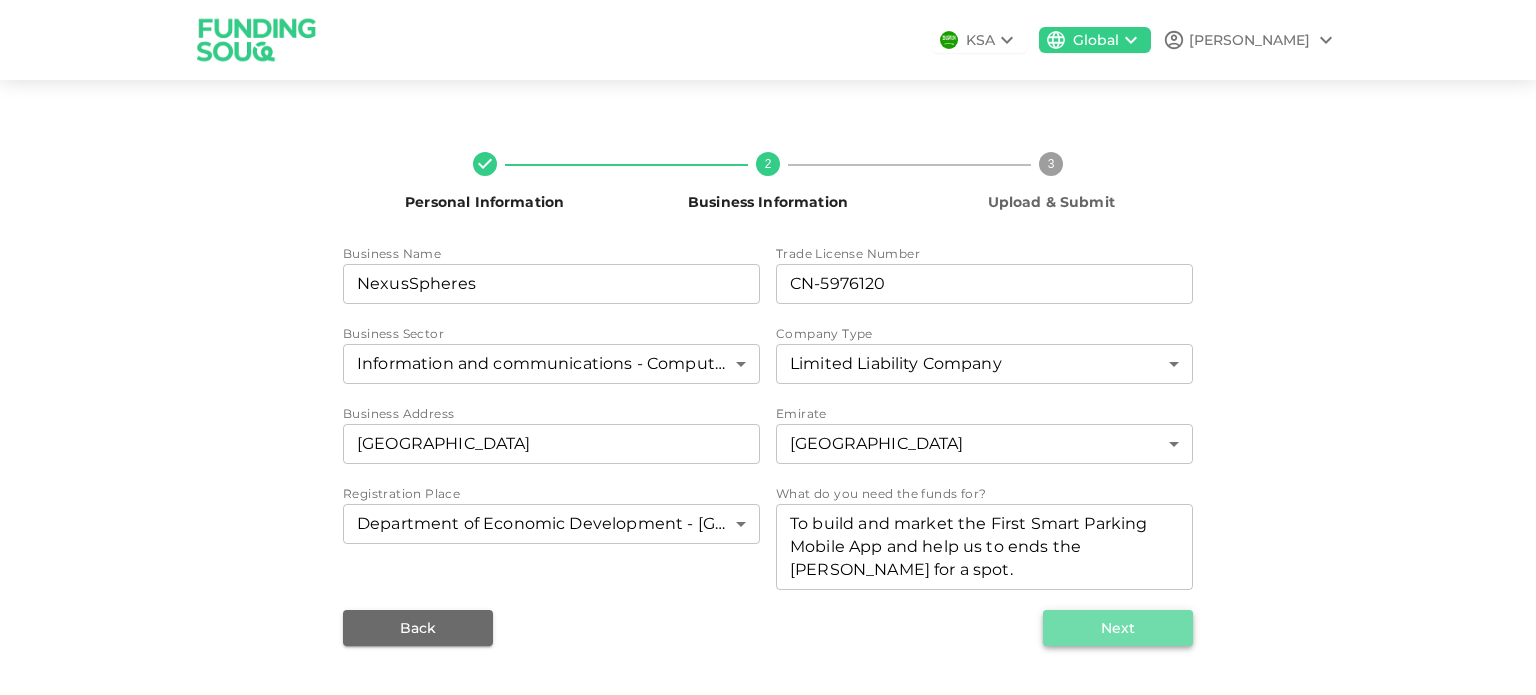 click on "Next" at bounding box center (1118, 628) 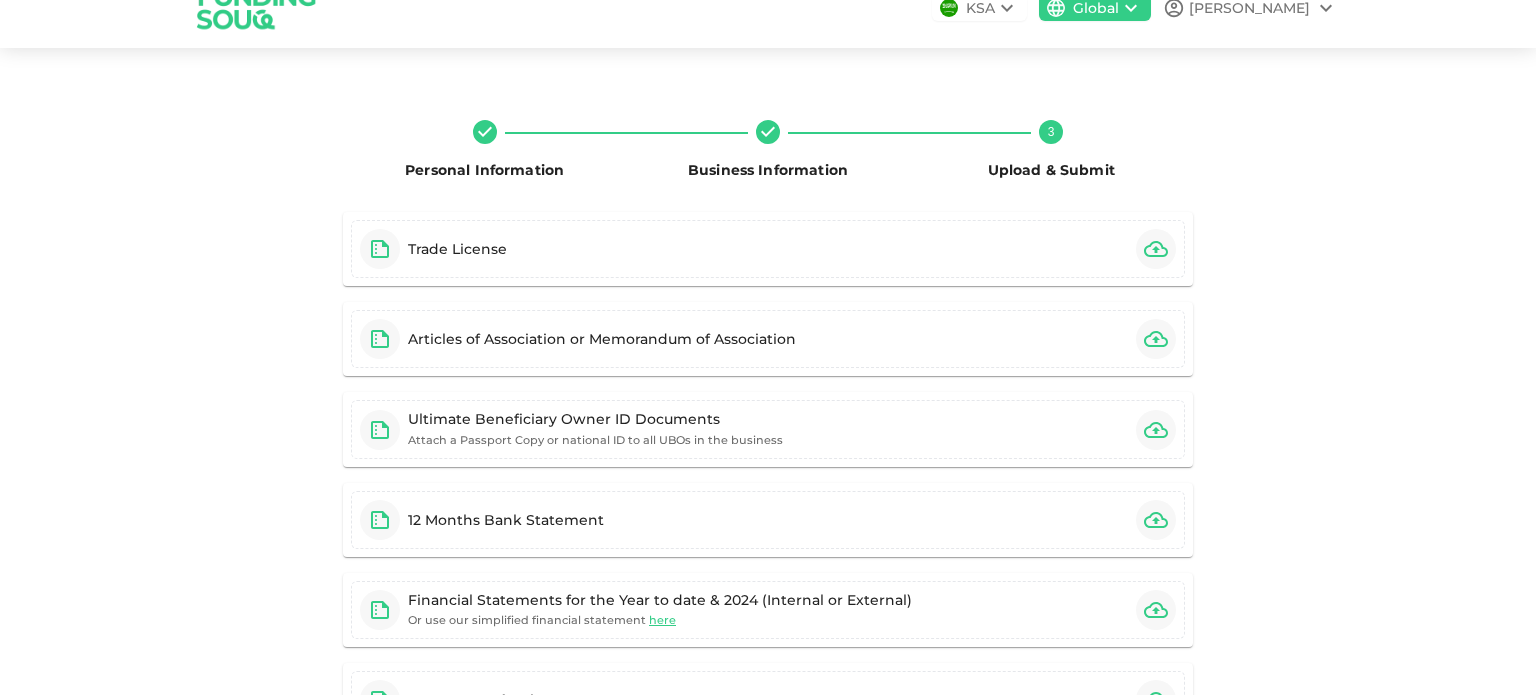 scroll, scrollTop: 0, scrollLeft: 0, axis: both 